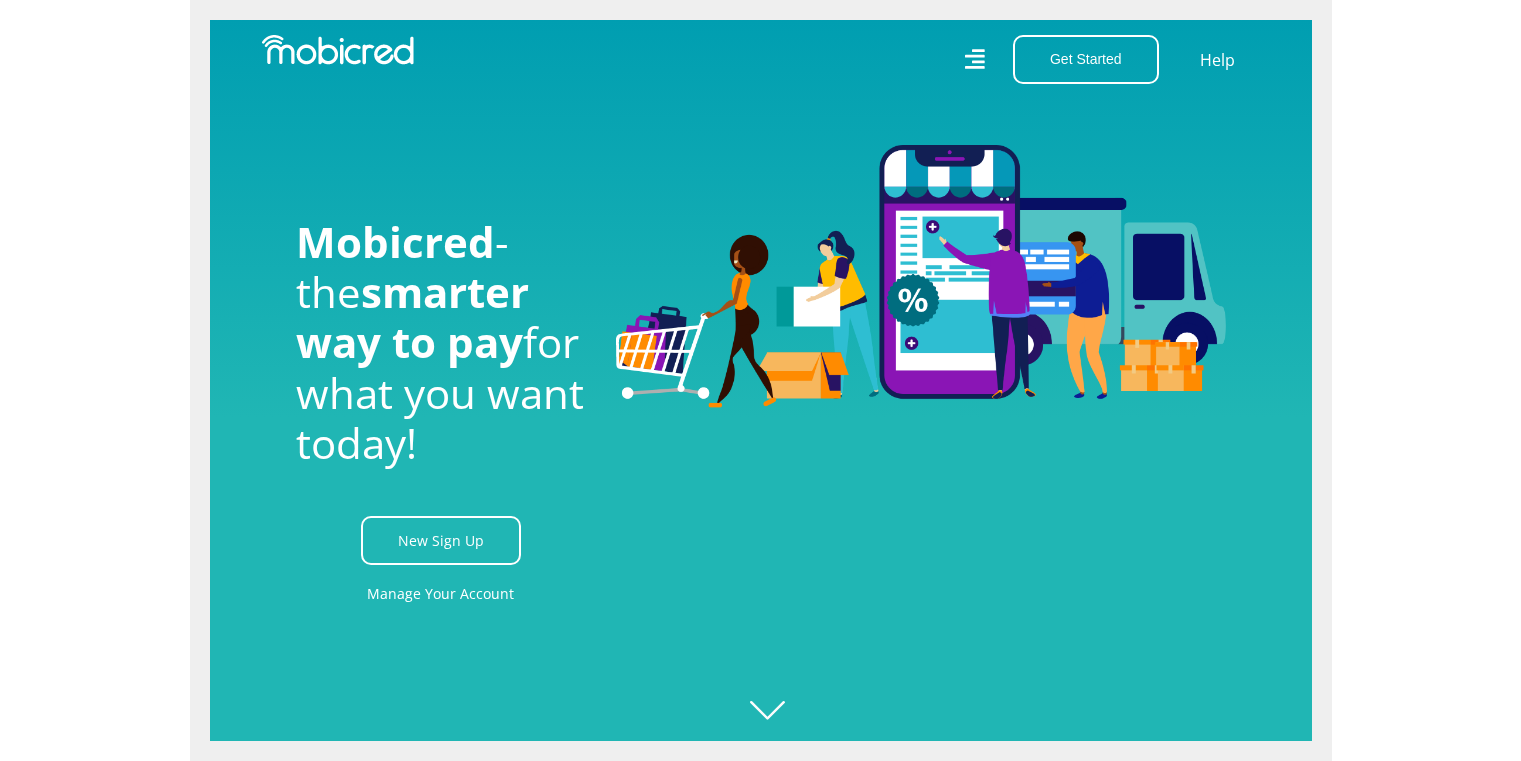scroll, scrollTop: 0, scrollLeft: 0, axis: both 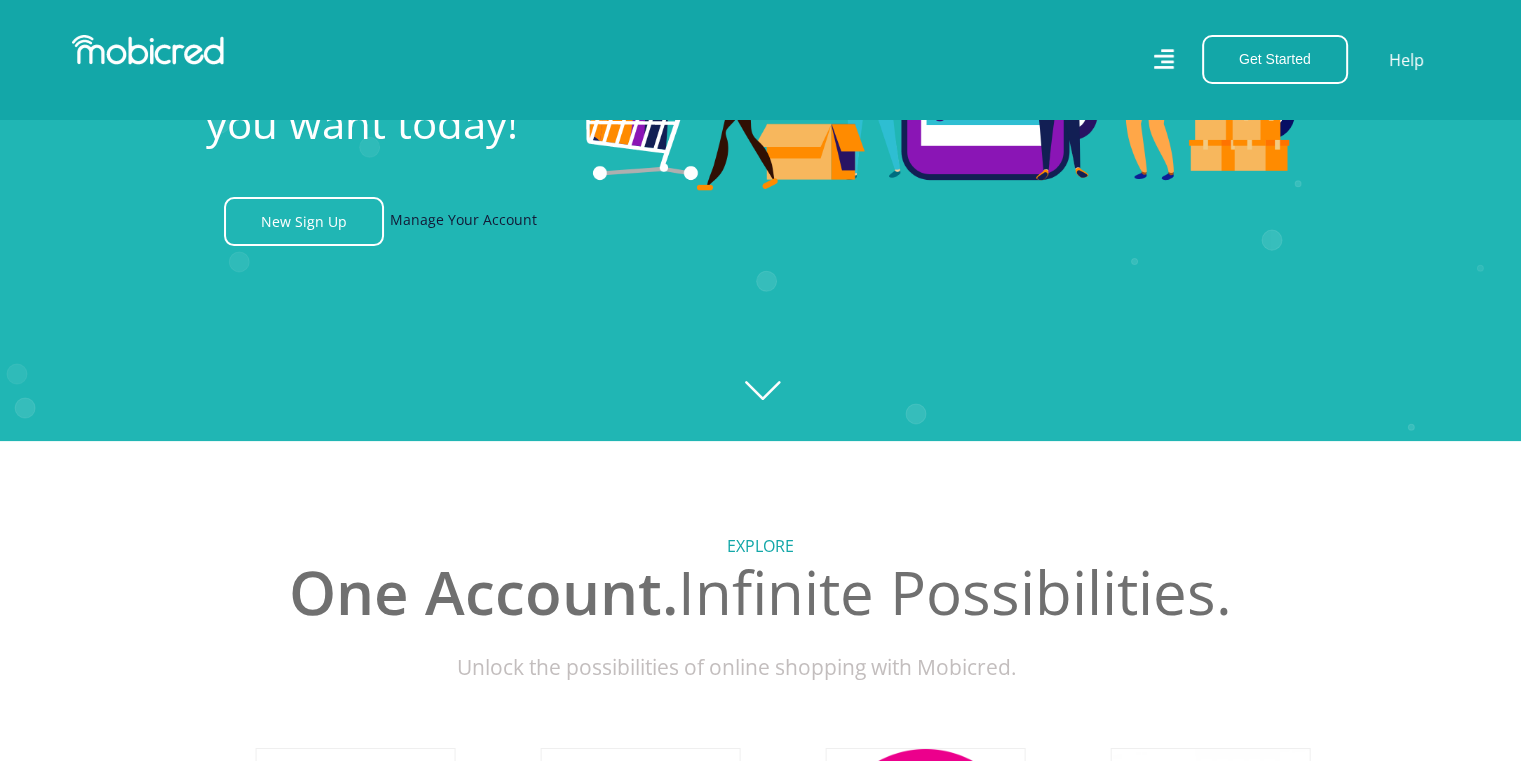click on "Manage Your Account" at bounding box center (463, 221) 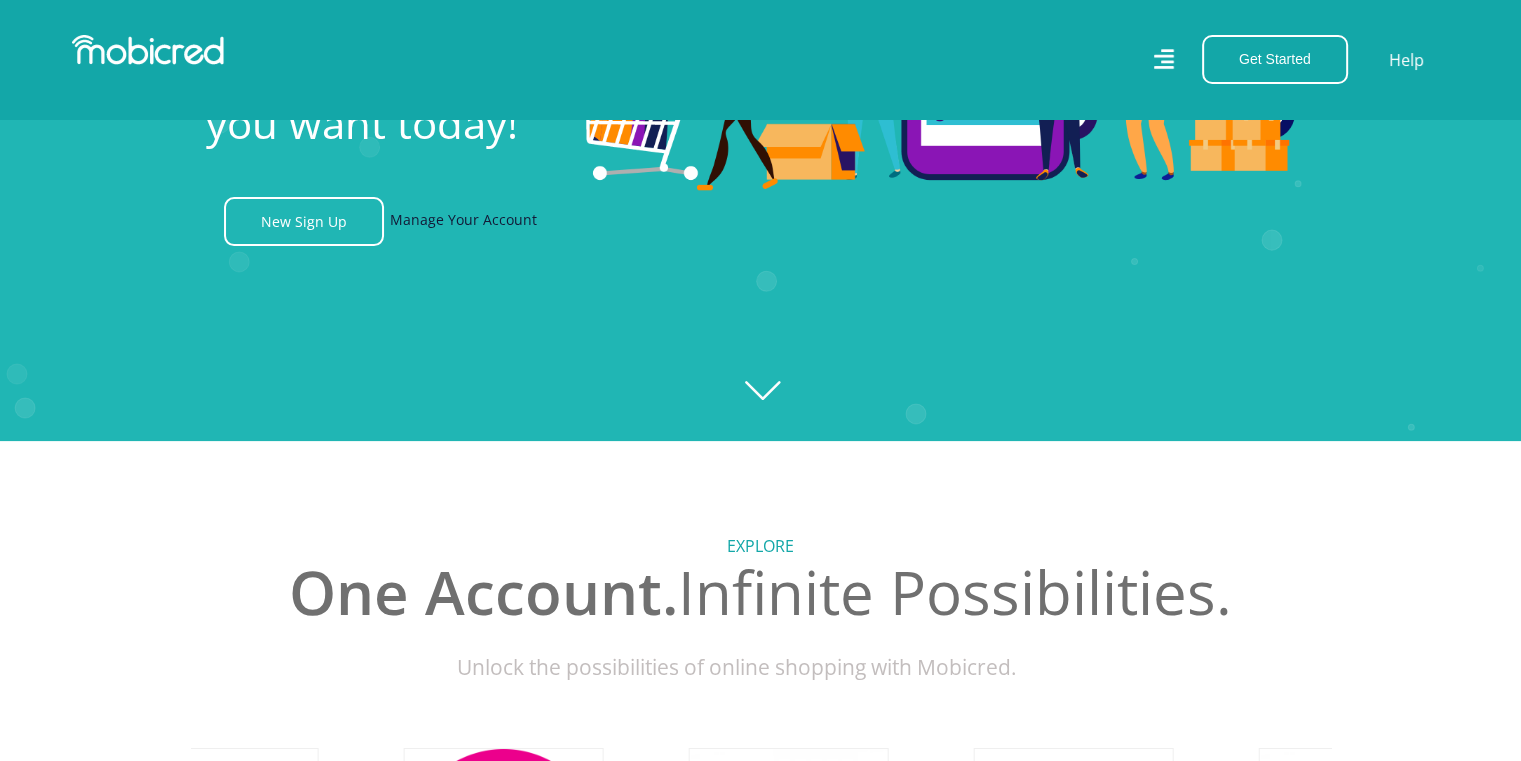 scroll, scrollTop: 0, scrollLeft: 4560, axis: horizontal 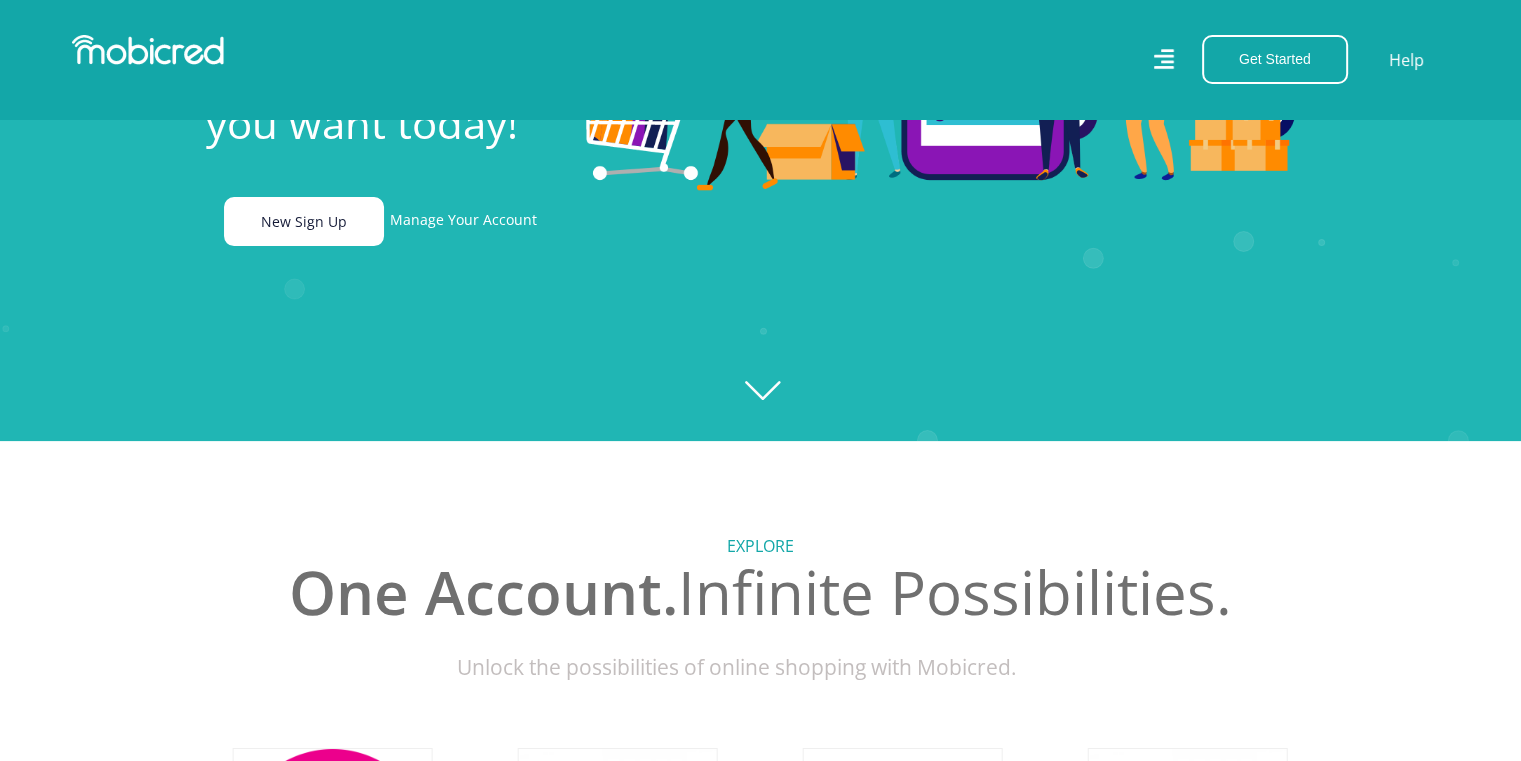 click on "New Sign Up" at bounding box center [304, 221] 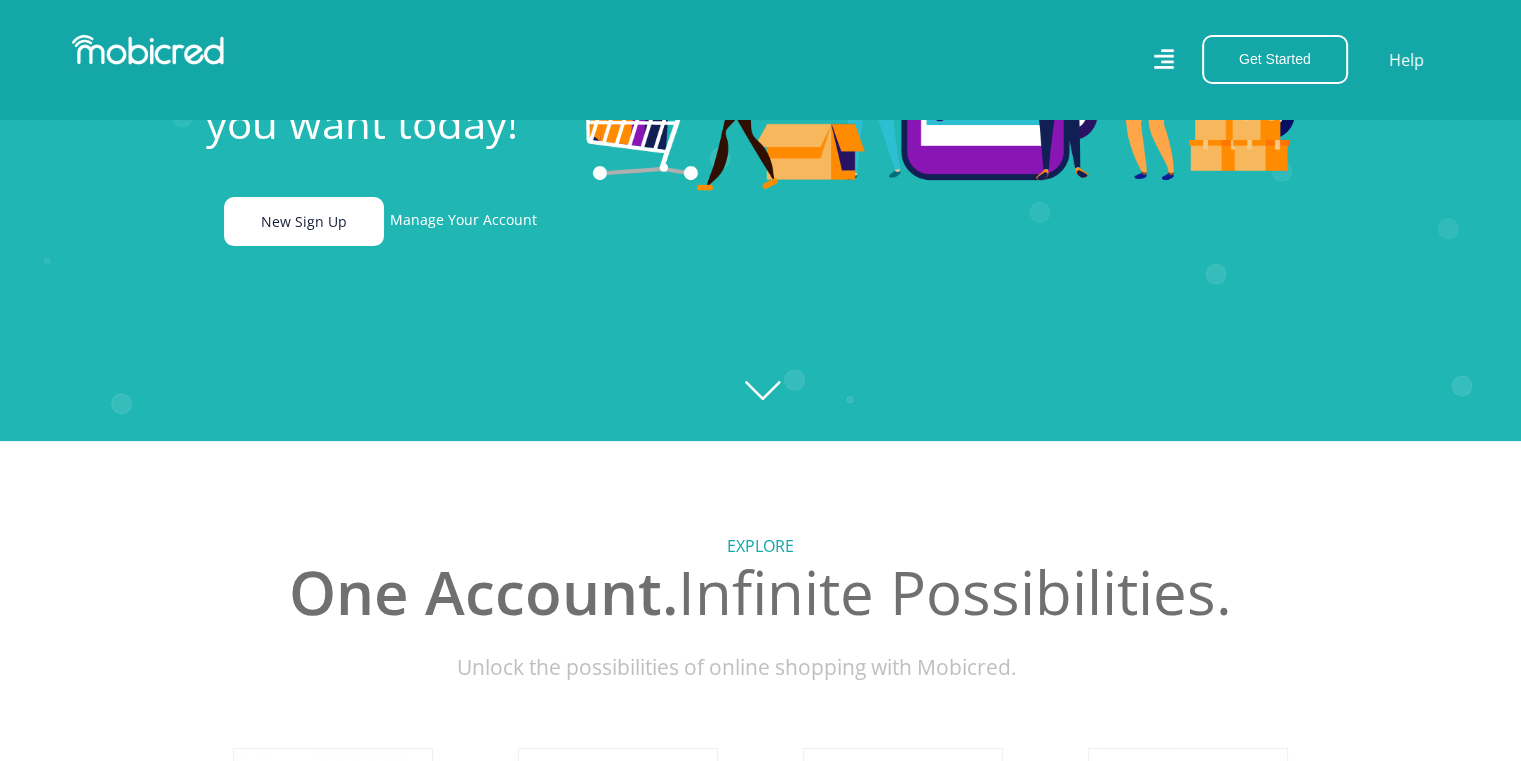 scroll, scrollTop: 0, scrollLeft: 0, axis: both 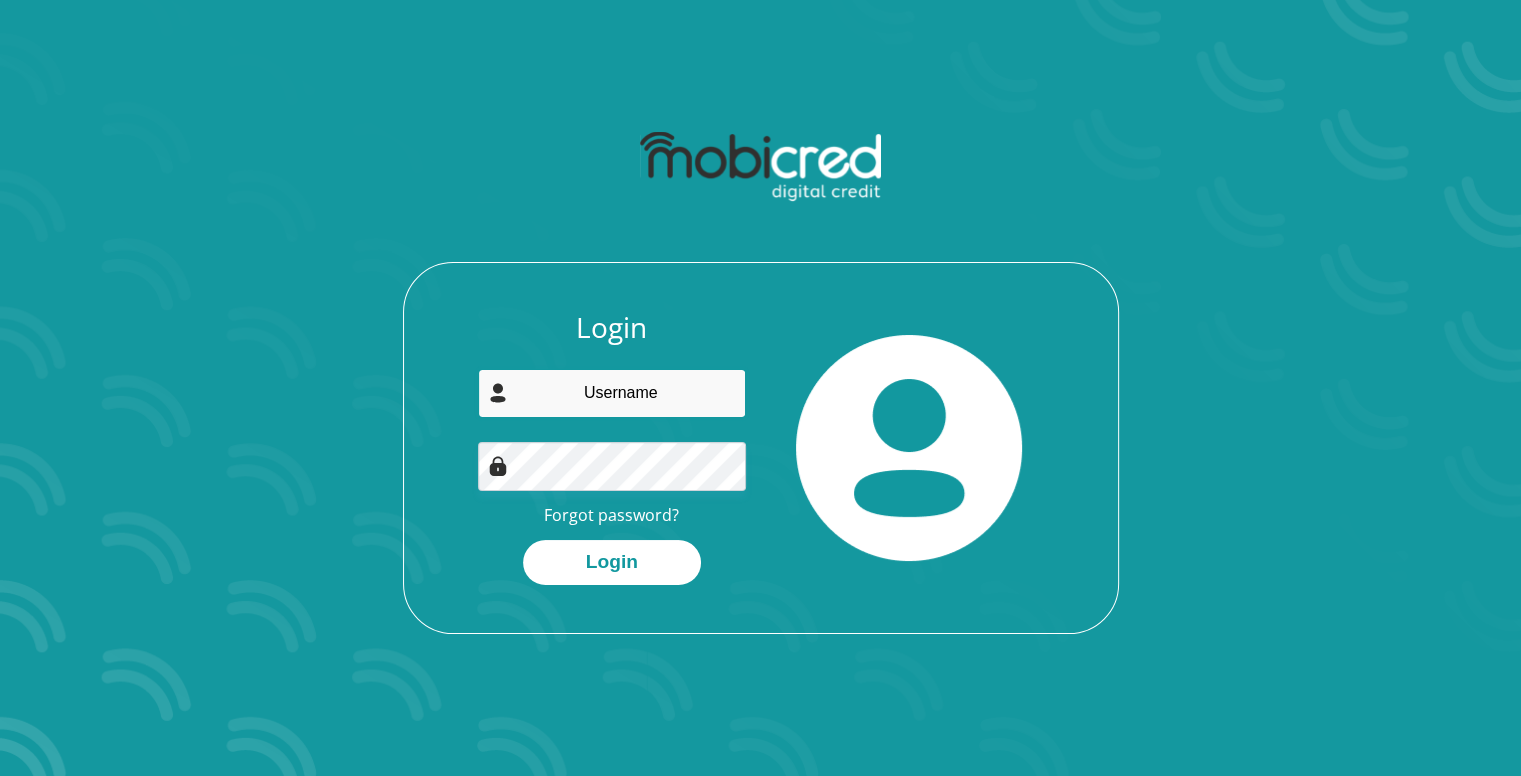 click at bounding box center (612, 393) 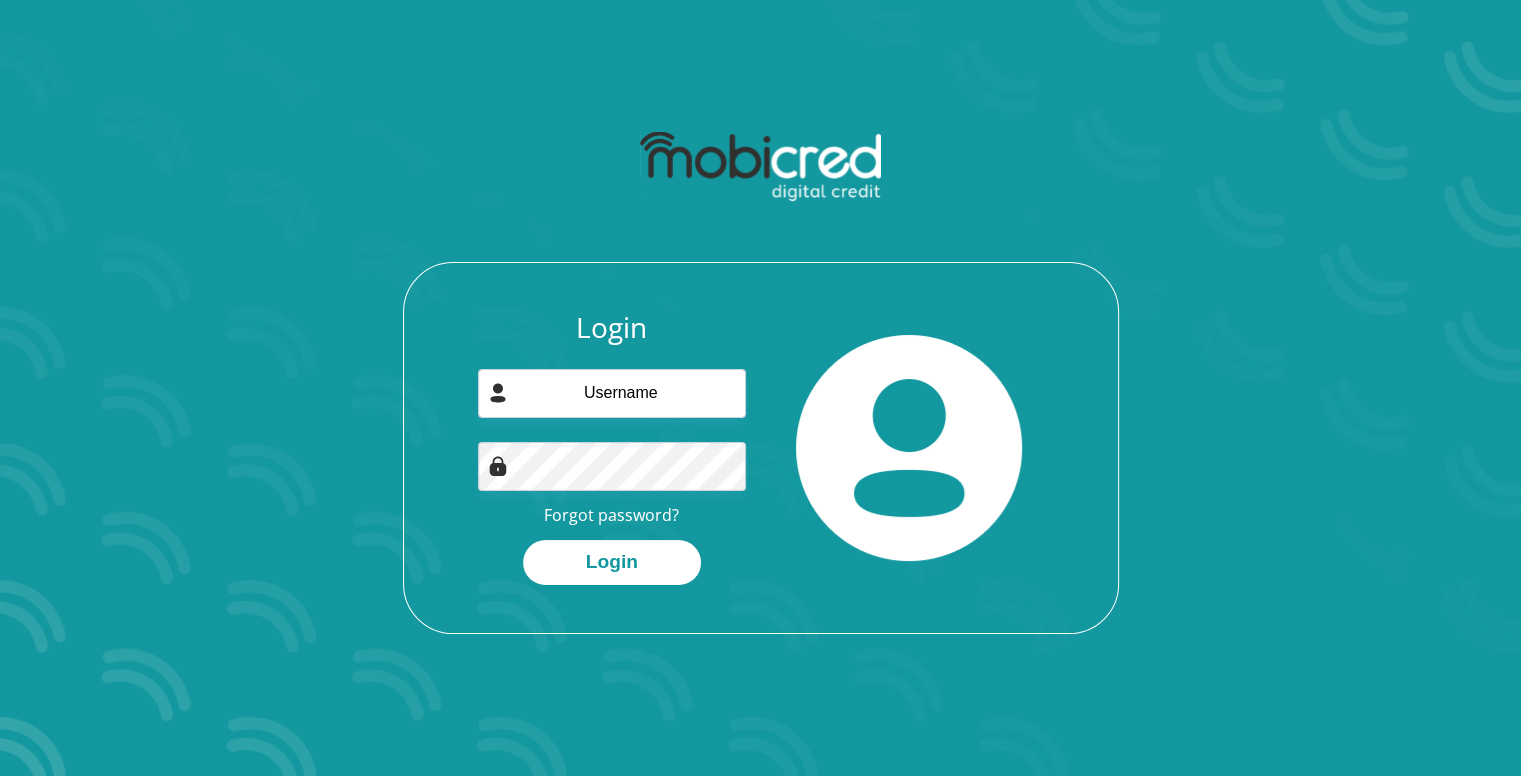 click on "Login
Forgot password?
Login" at bounding box center [612, 448] 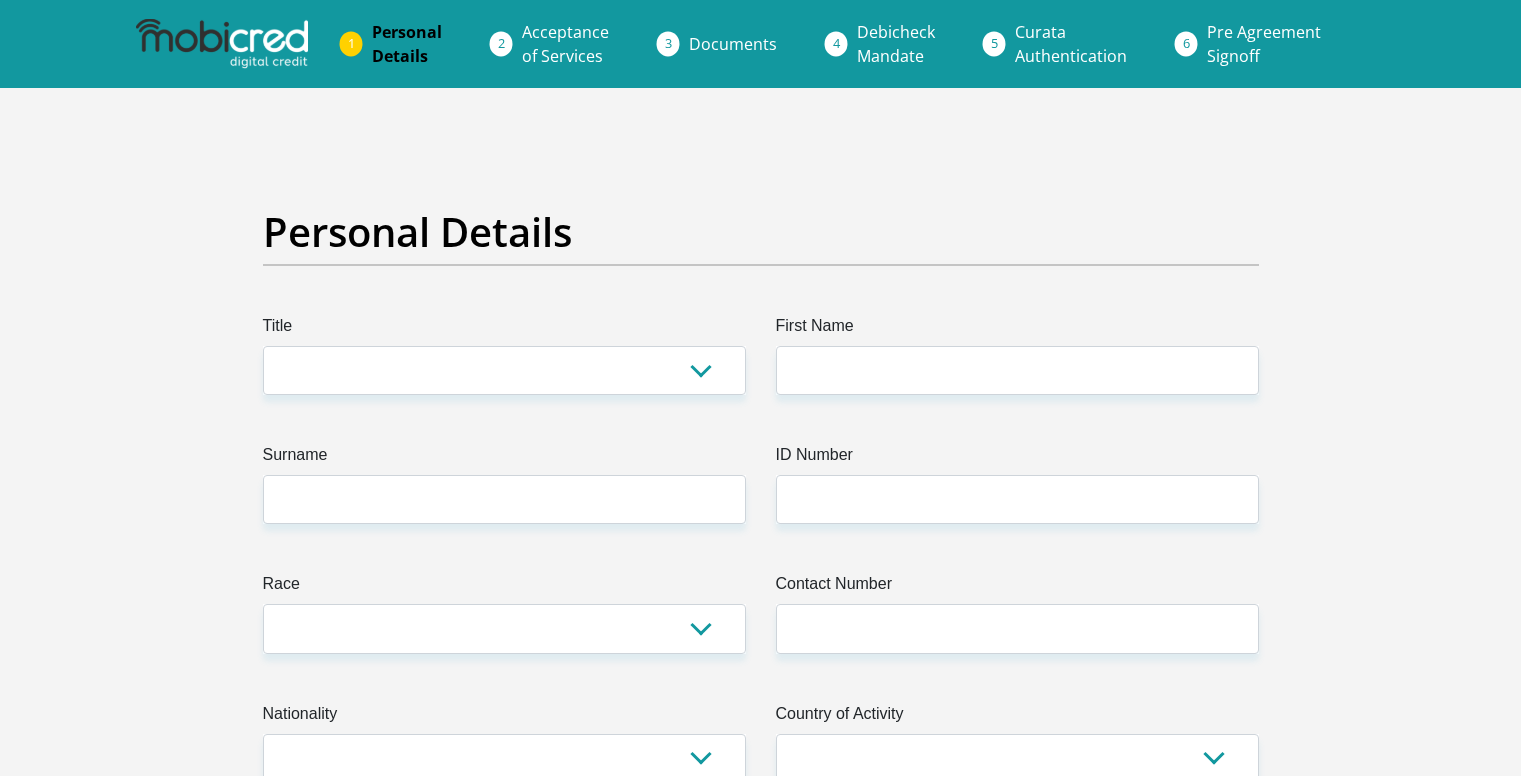 scroll, scrollTop: 0, scrollLeft: 0, axis: both 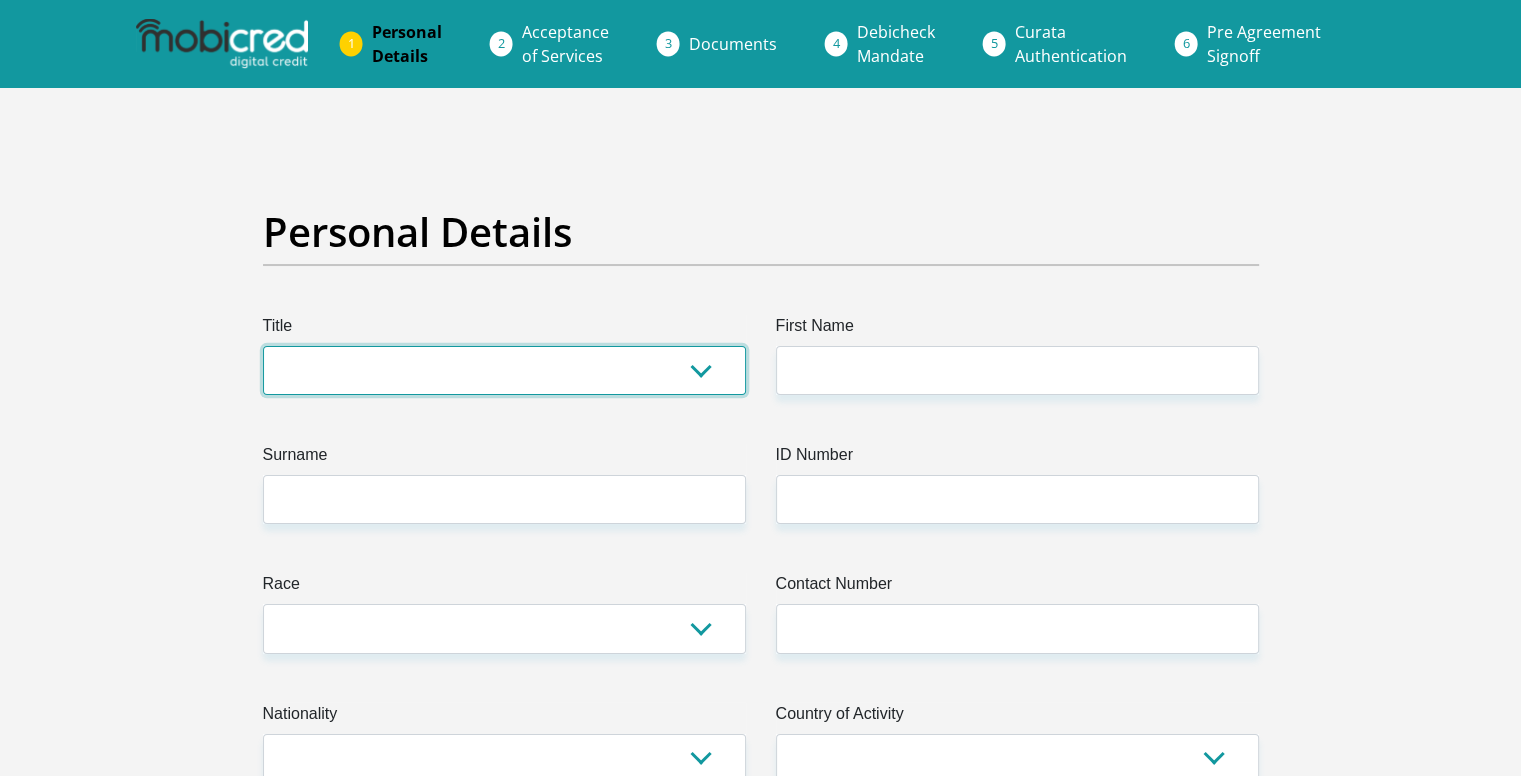 click on "Mr
Ms
Mrs
Dr
Other" at bounding box center (504, 370) 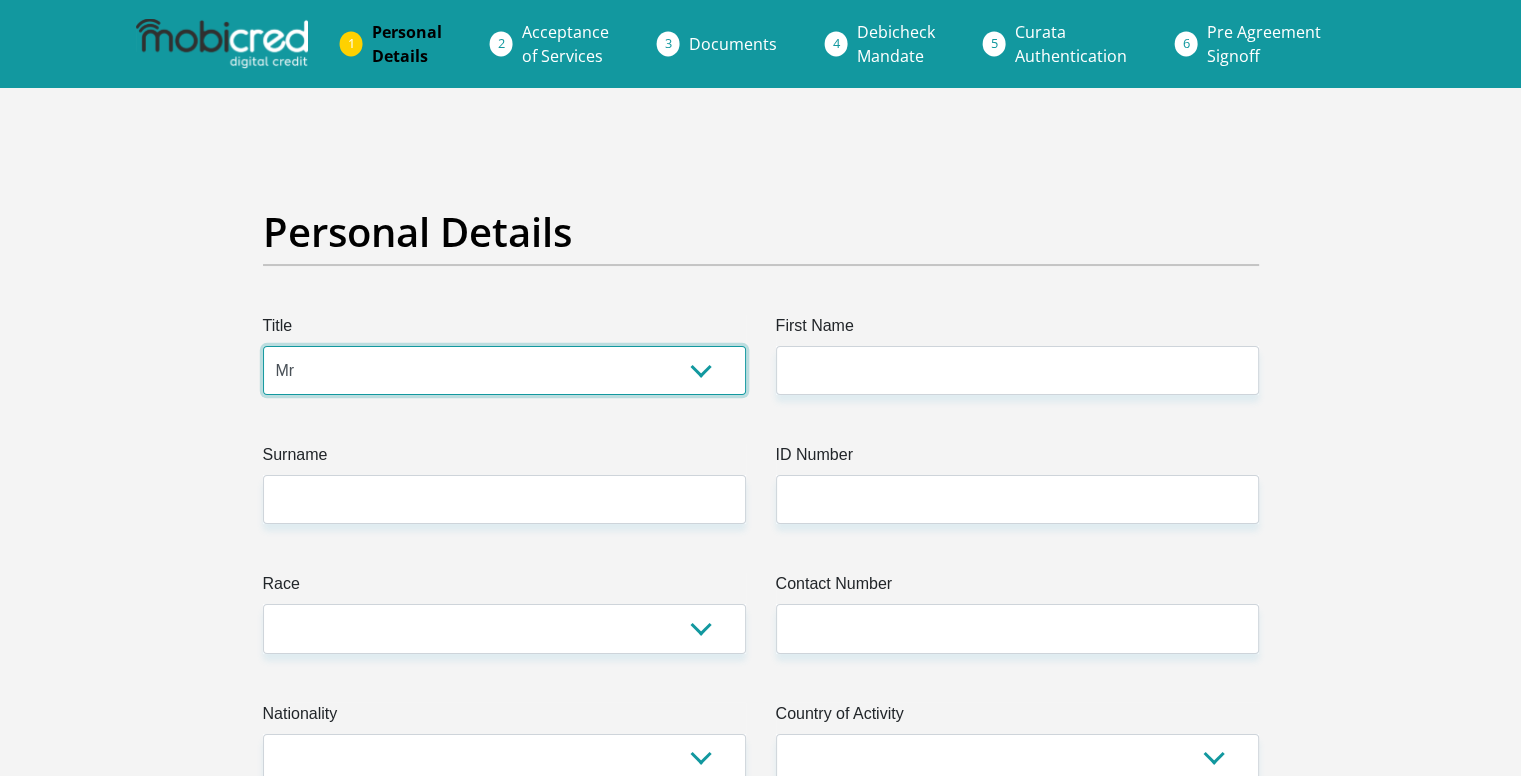 click on "Mr
Ms
Mrs
Dr
Other" at bounding box center (504, 370) 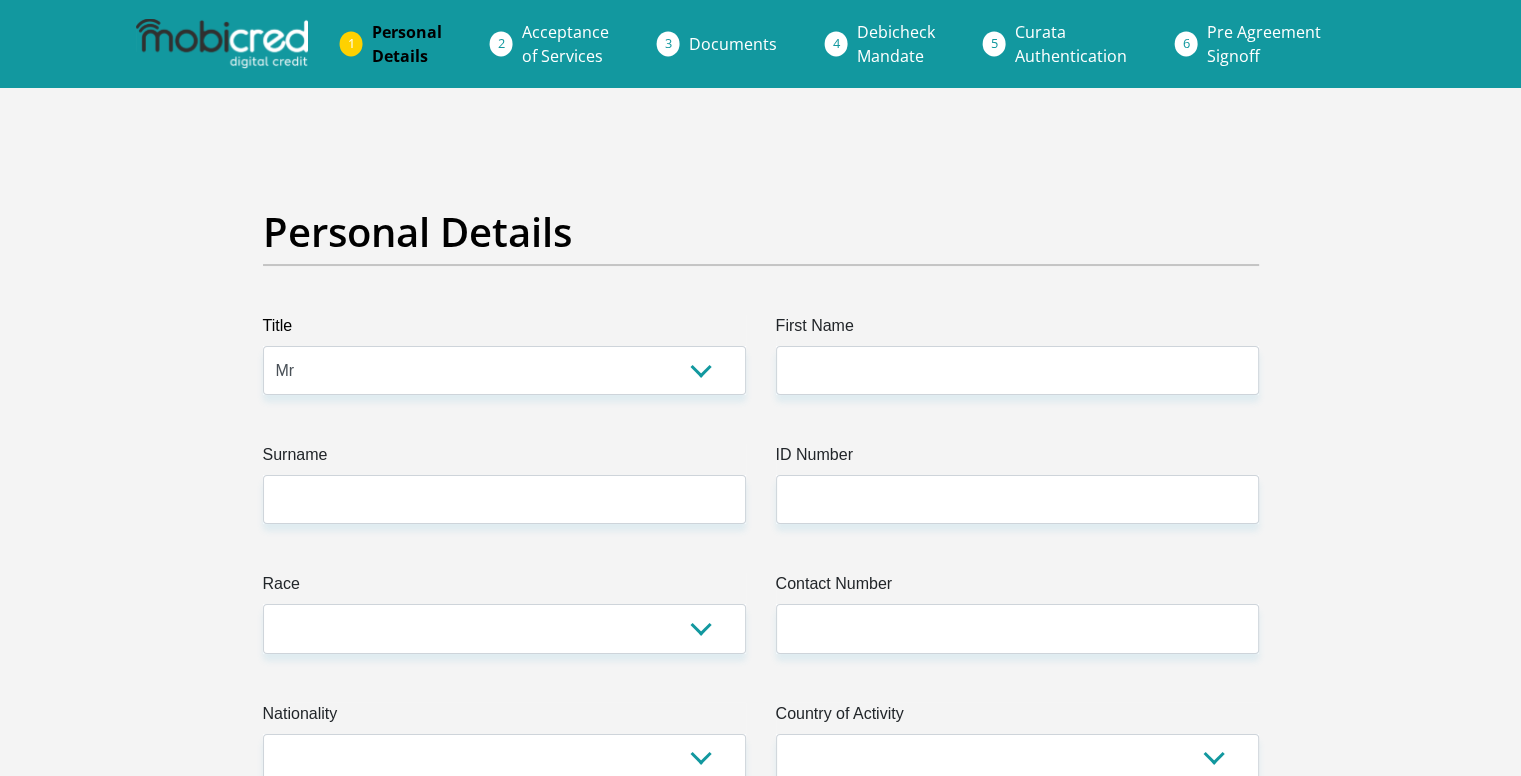 click on "Title
Mr
Ms
Mrs
Dr
Other
First Name
Surname
ID Number
Please input valid ID number
Race
Black
Coloured
Indian
White
Other
Contact Number
Please input valid contact number
Nationality
South Africa
Afghanistan
Aland Islands
Albania  Algeria  Andorra" at bounding box center [761, 3567] 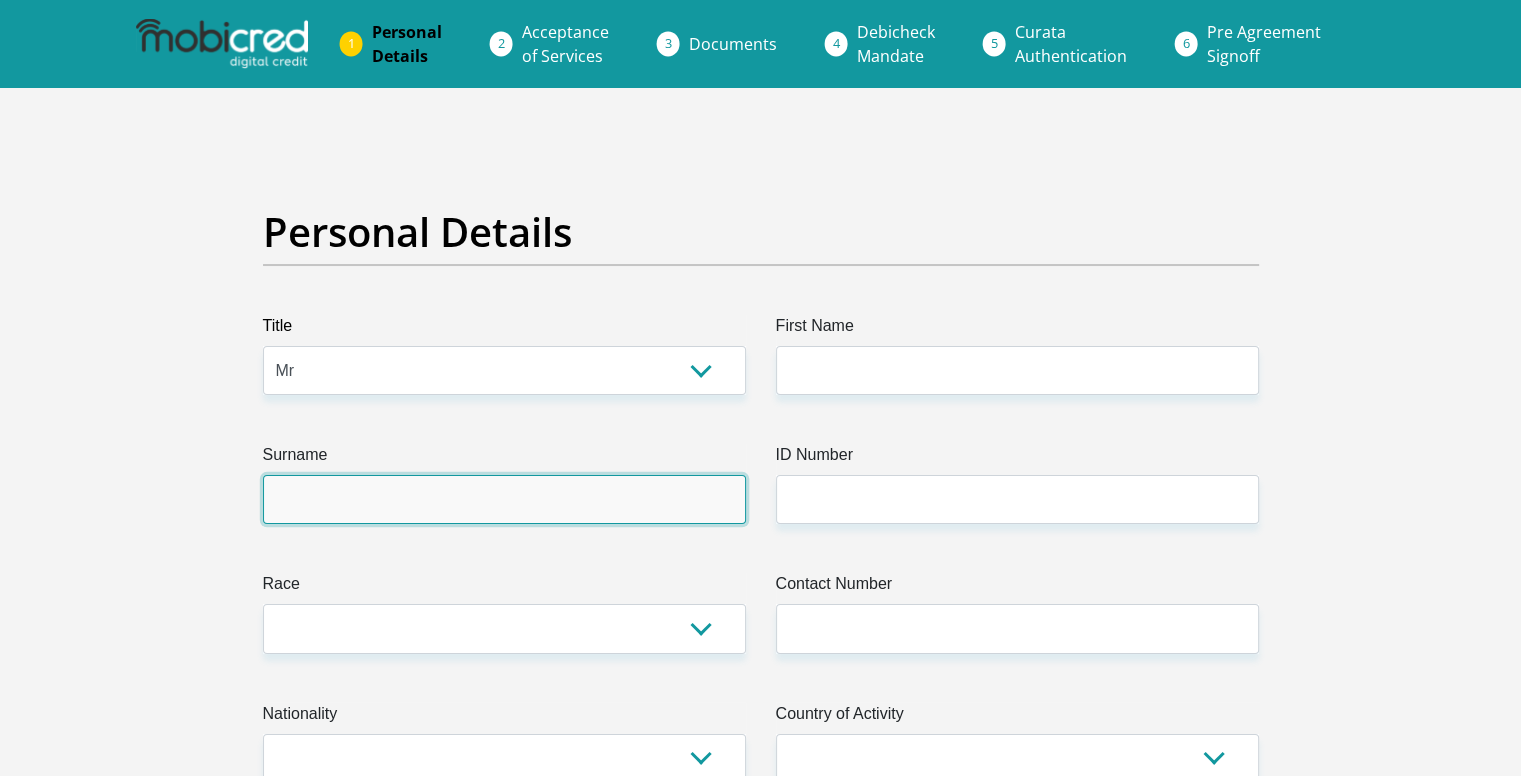 click on "Surname" at bounding box center [504, 499] 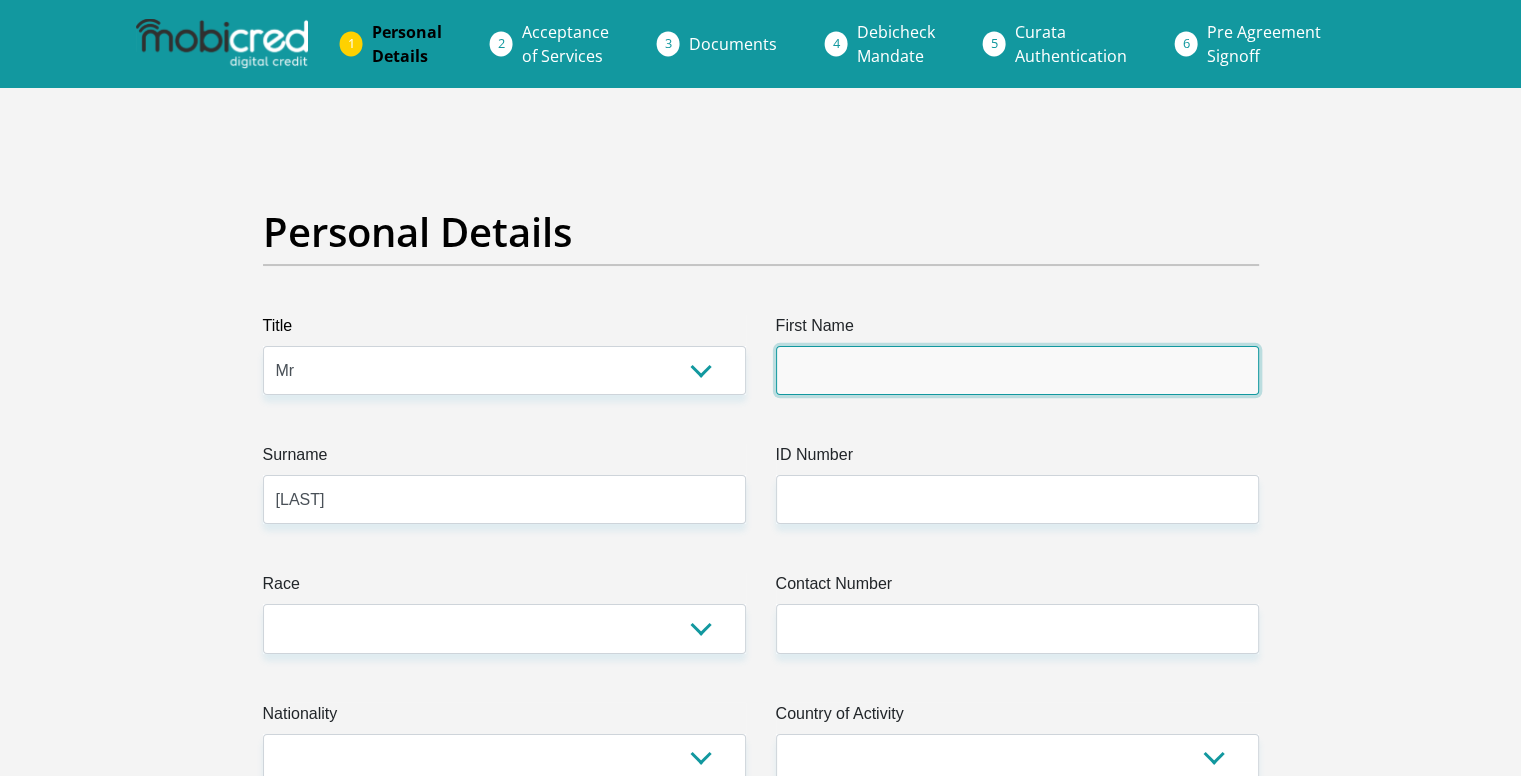 type on "BonganiAubrey" 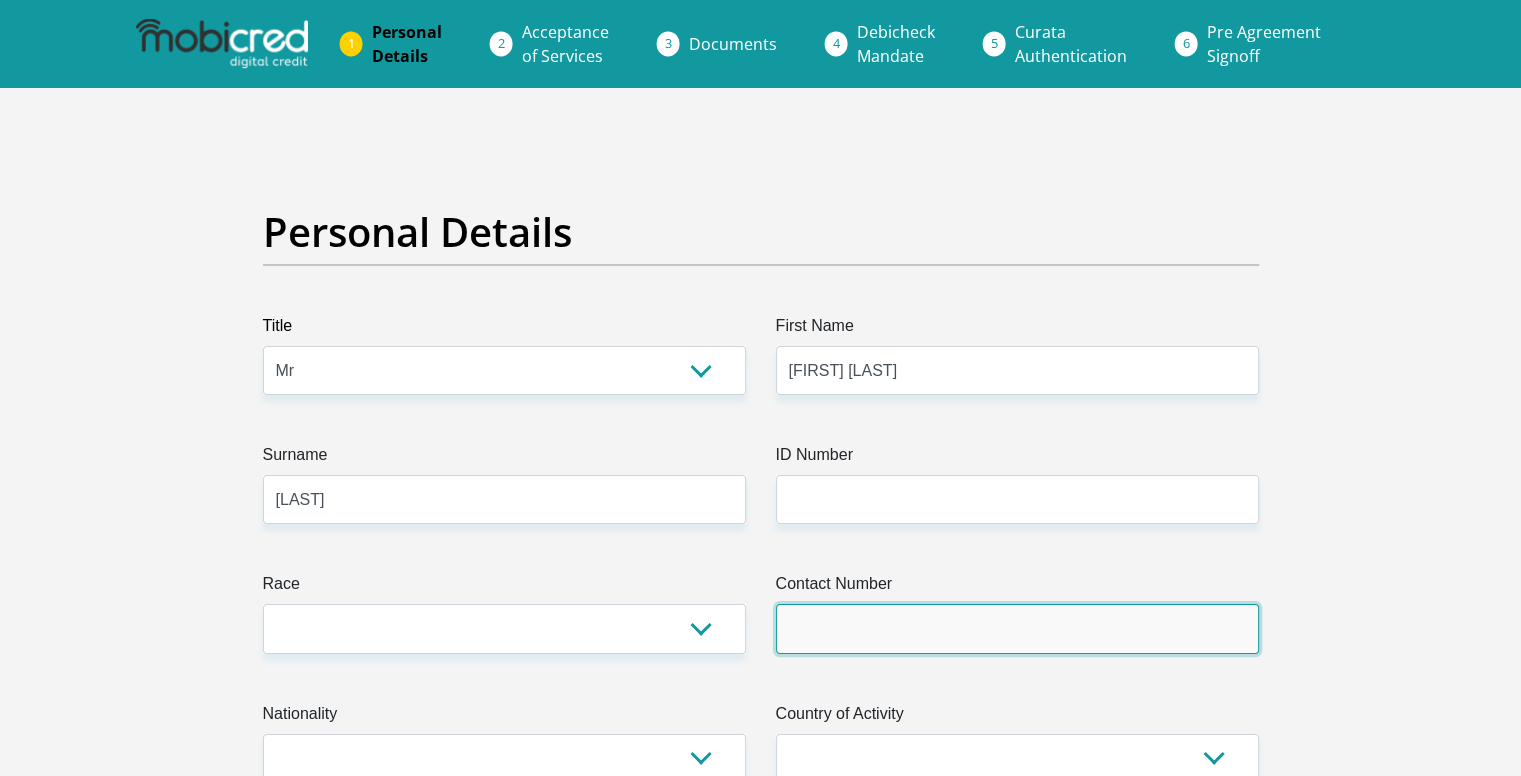 type on "0736241398" 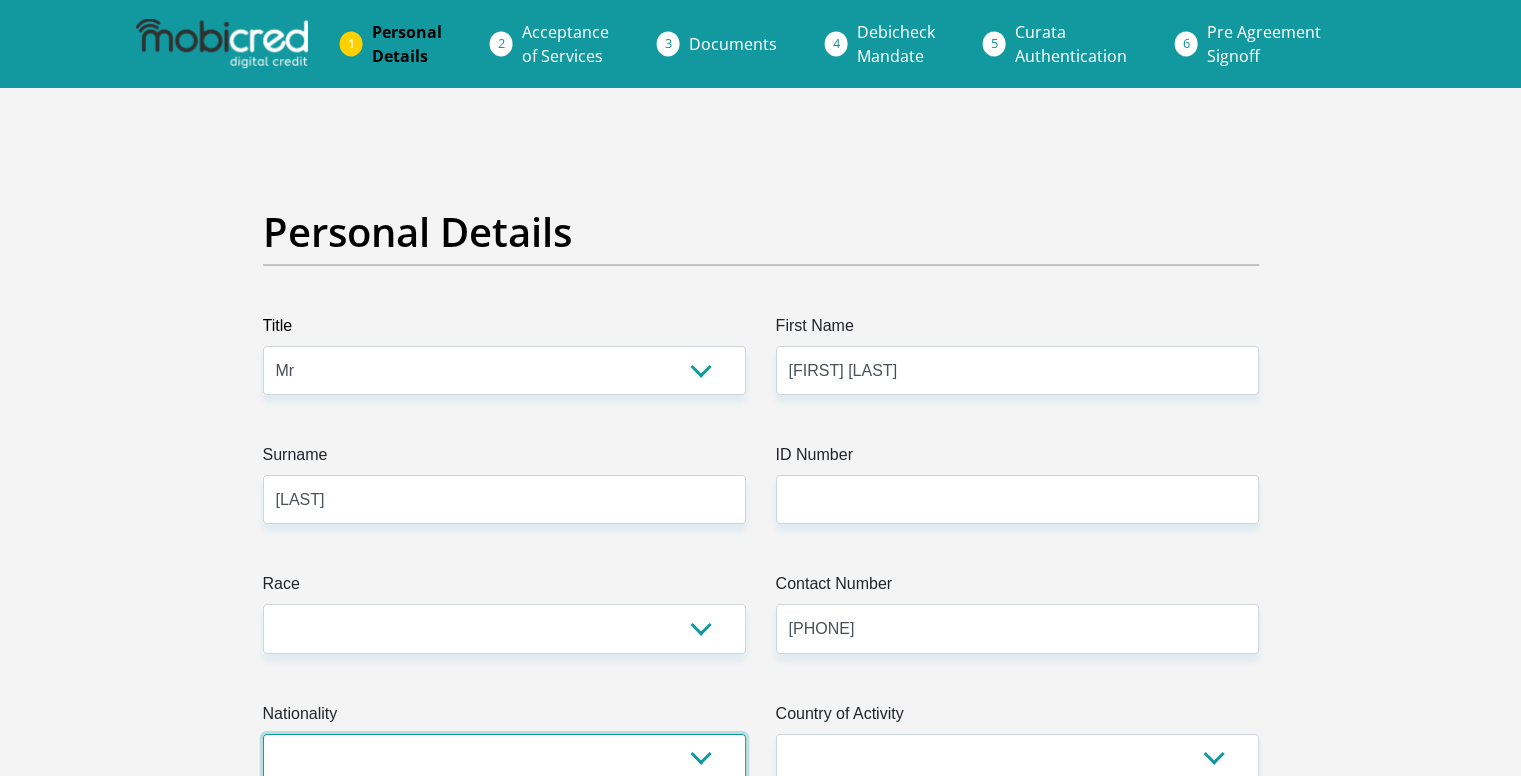 select on "ZAF" 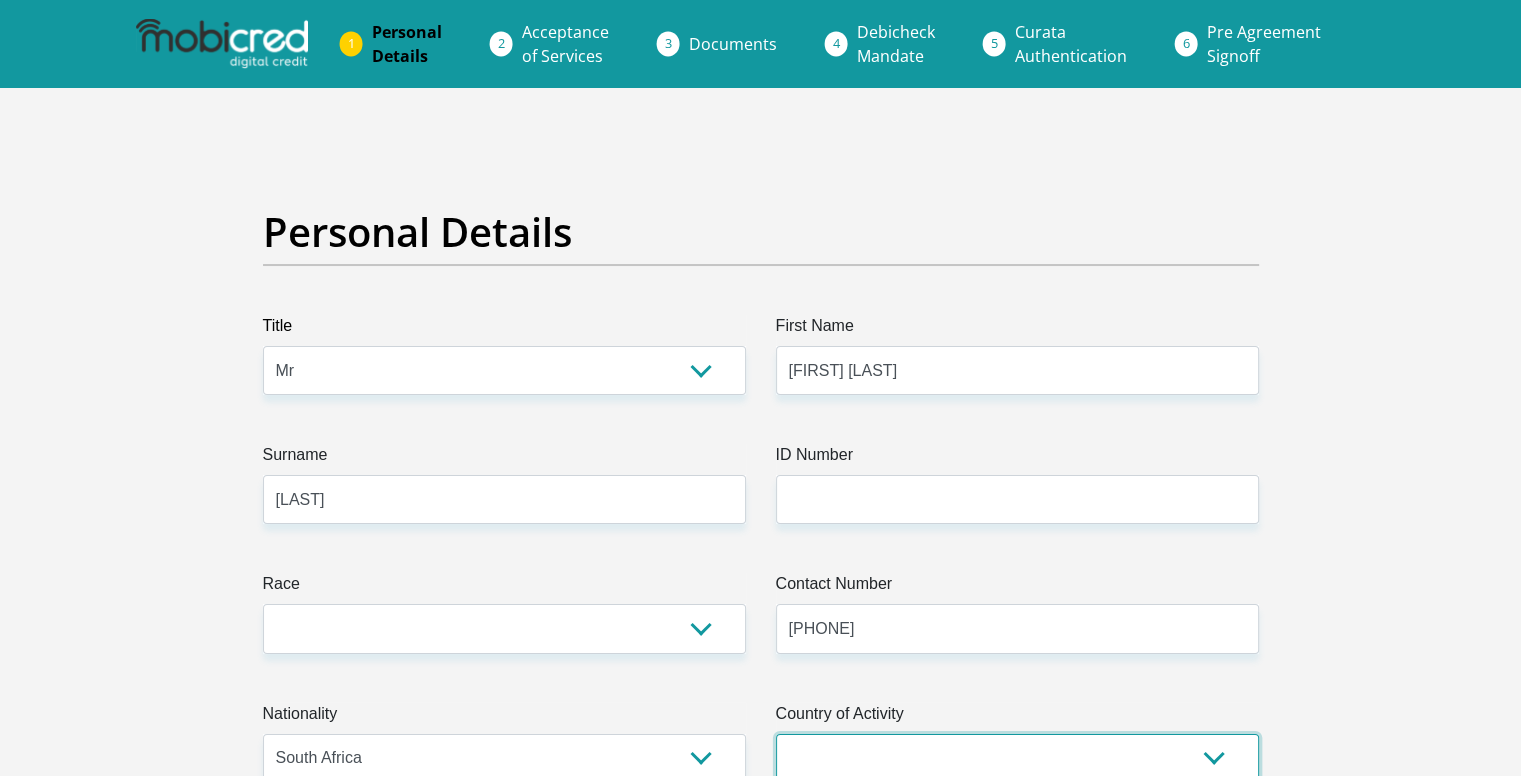 select on "ZAF" 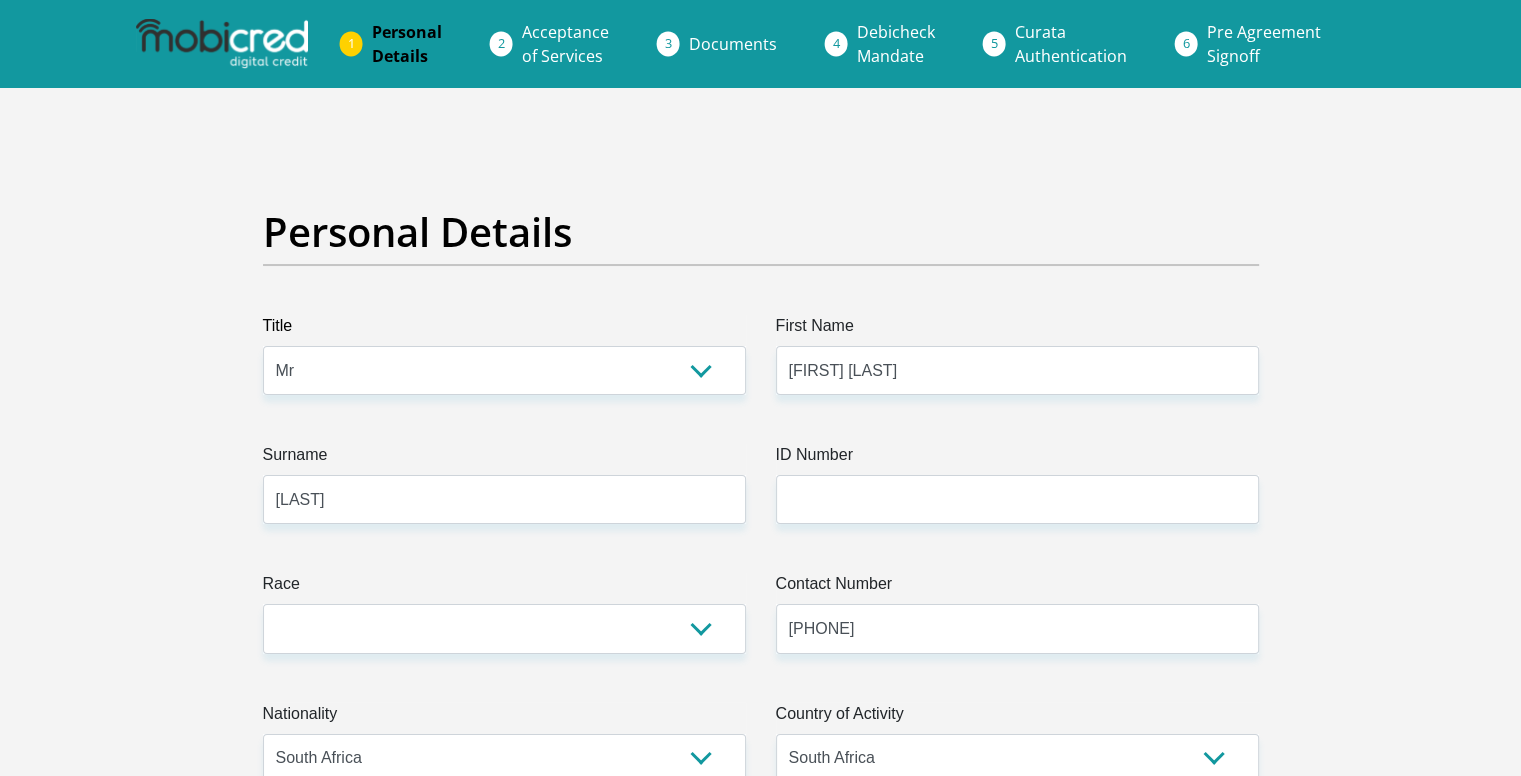 type on "178 market street, Parow, Cape Town" 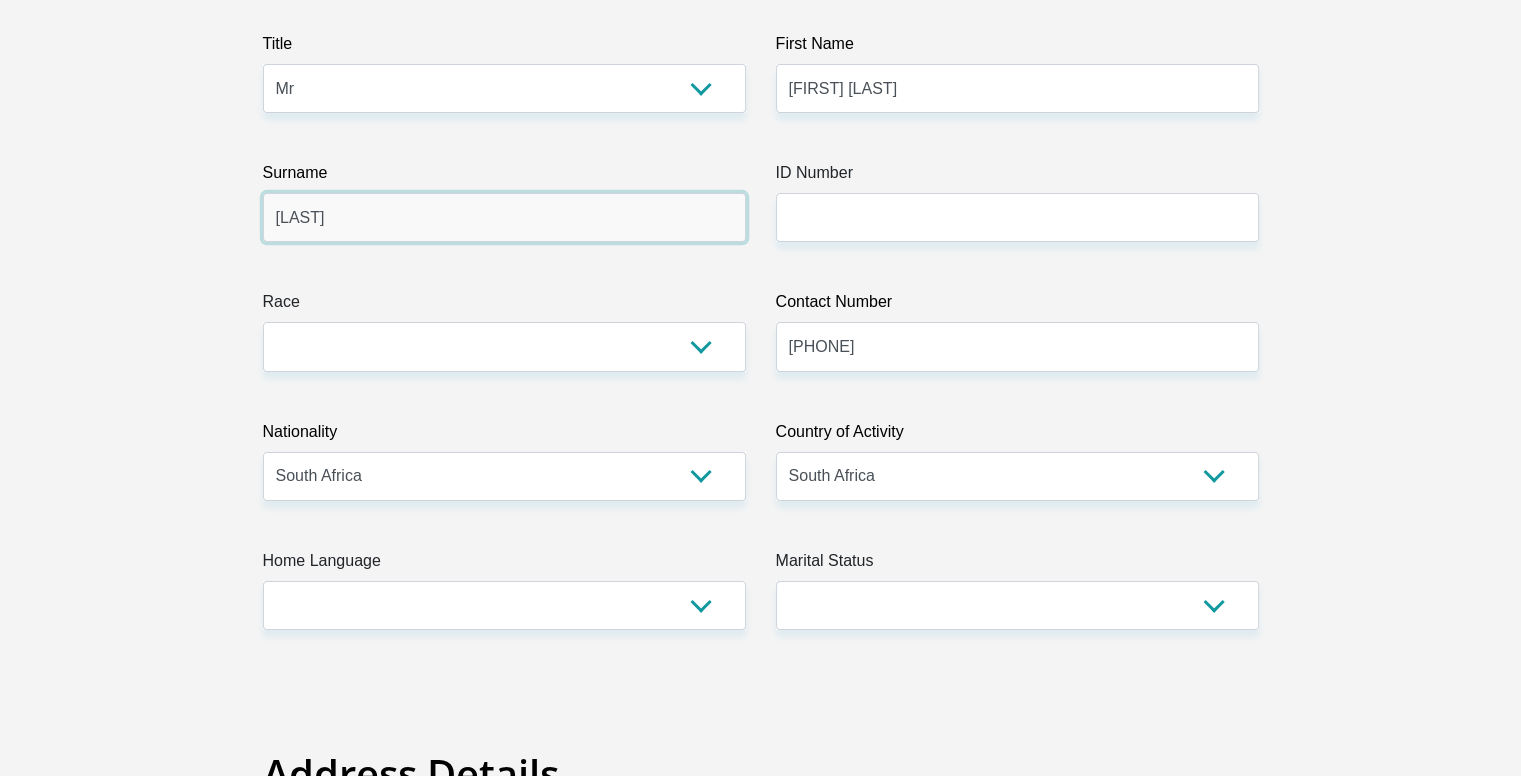scroll, scrollTop: 283, scrollLeft: 0, axis: vertical 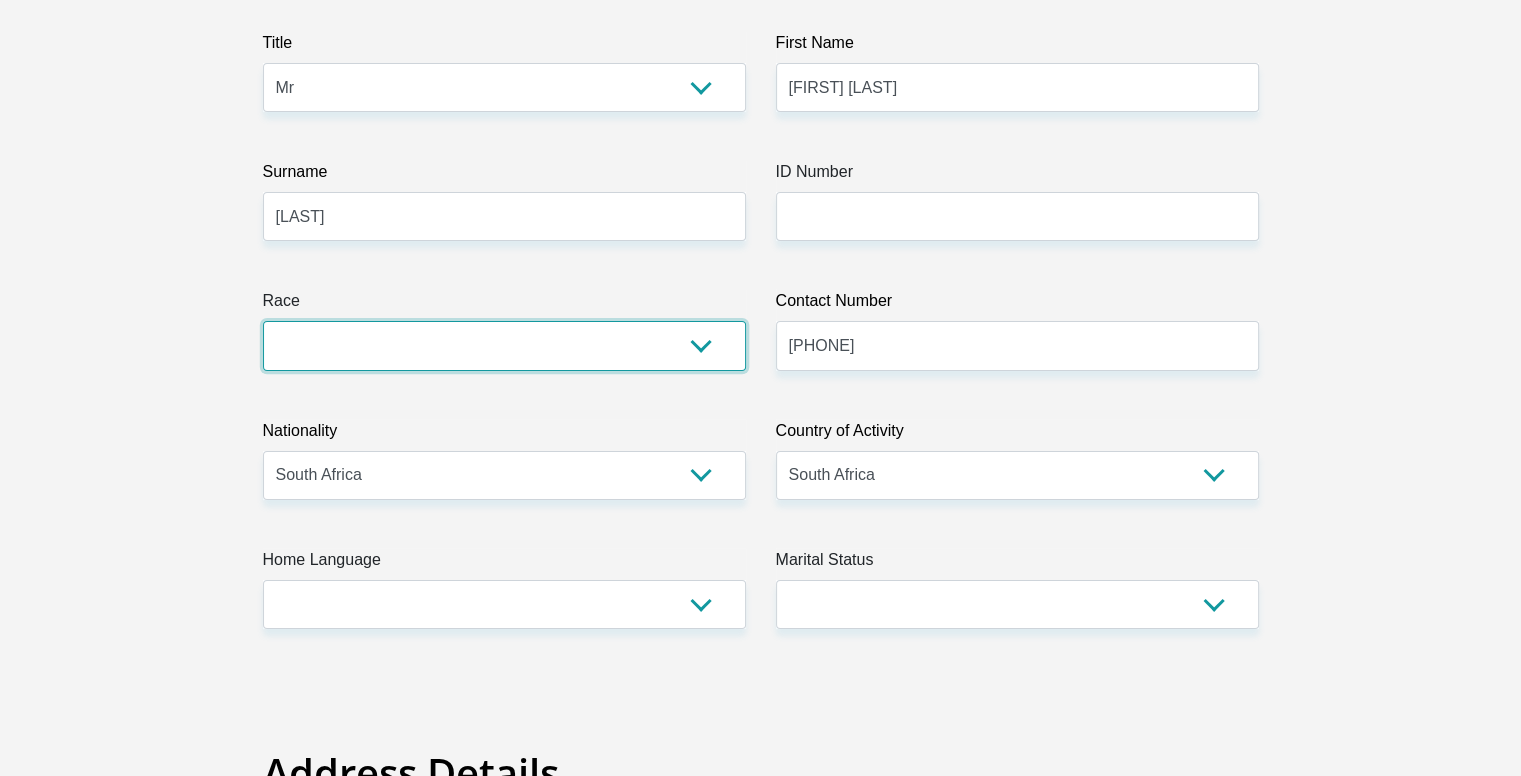 click on "Black
Coloured
Indian
White
Other" at bounding box center (504, 345) 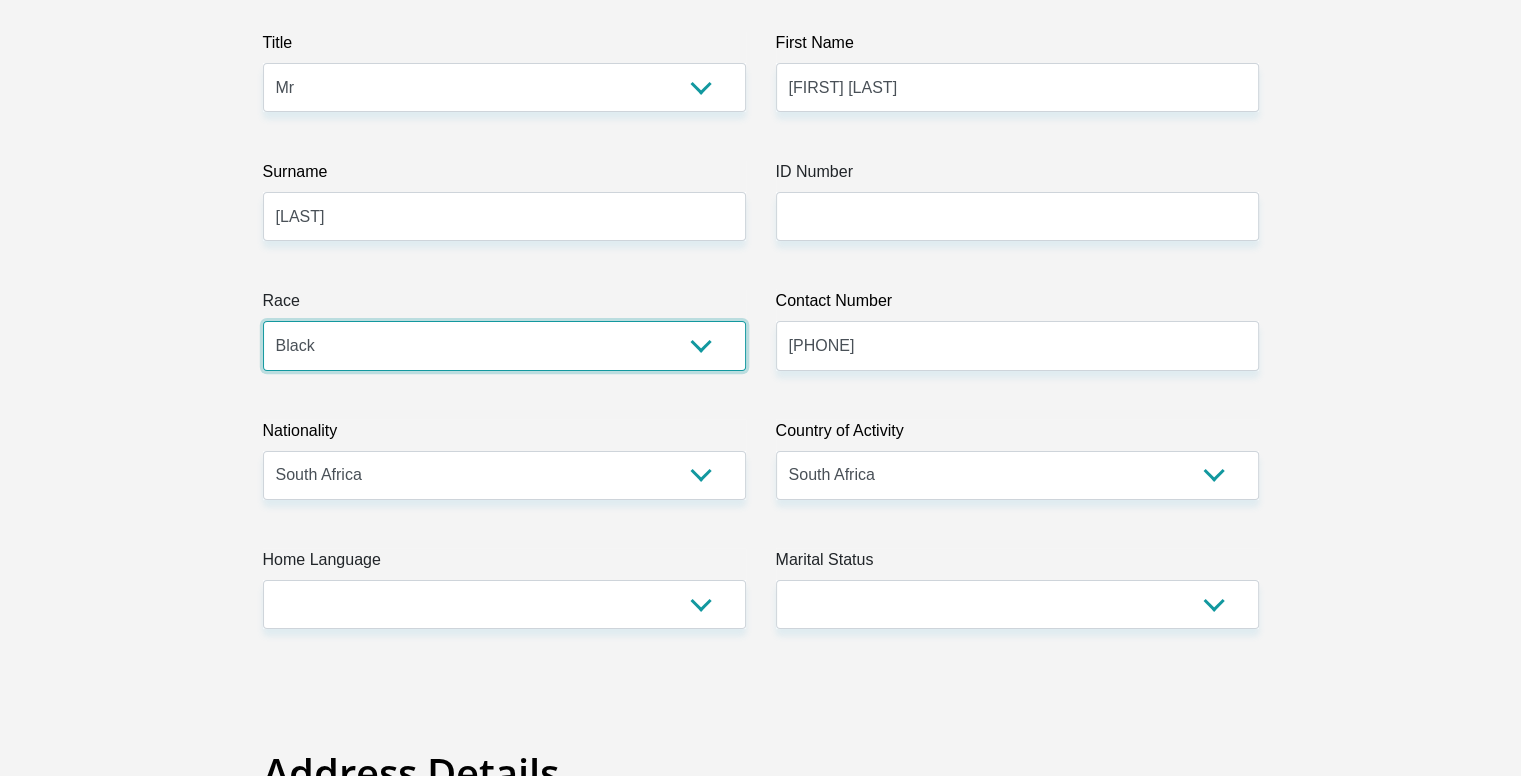 click on "Black
Coloured
Indian
White
Other" at bounding box center (504, 345) 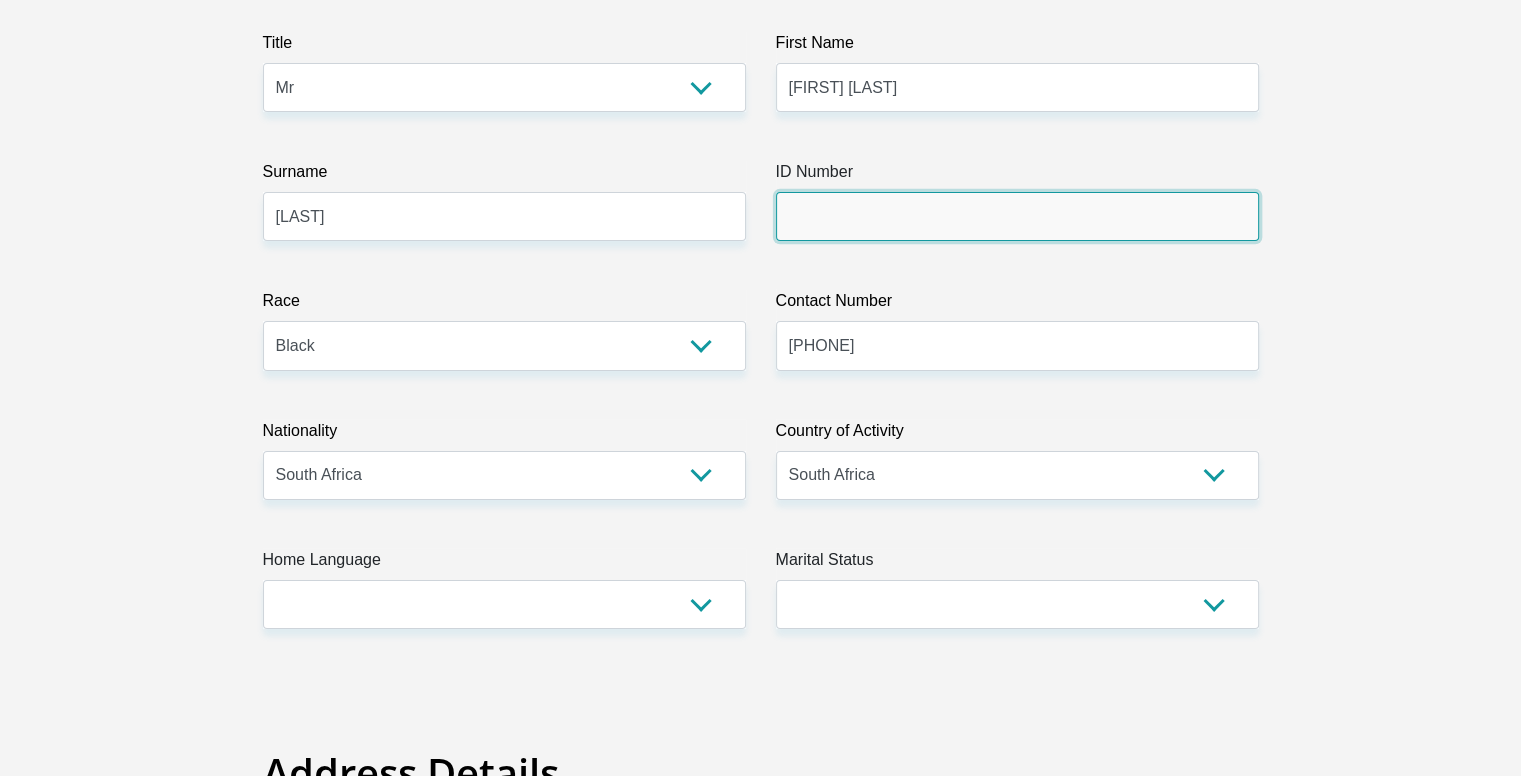 click on "ID Number" at bounding box center (1017, 216) 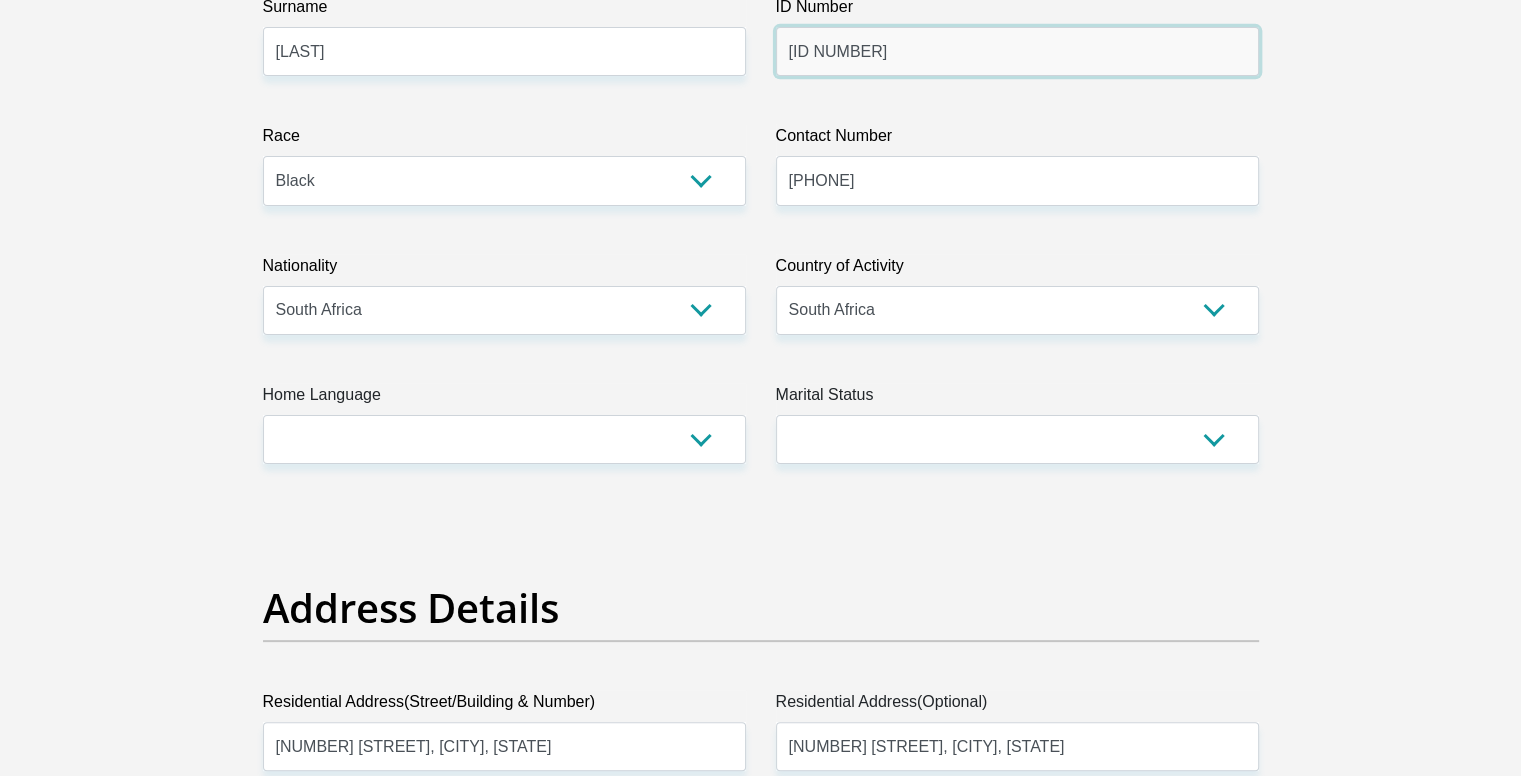 scroll, scrollTop: 451, scrollLeft: 0, axis: vertical 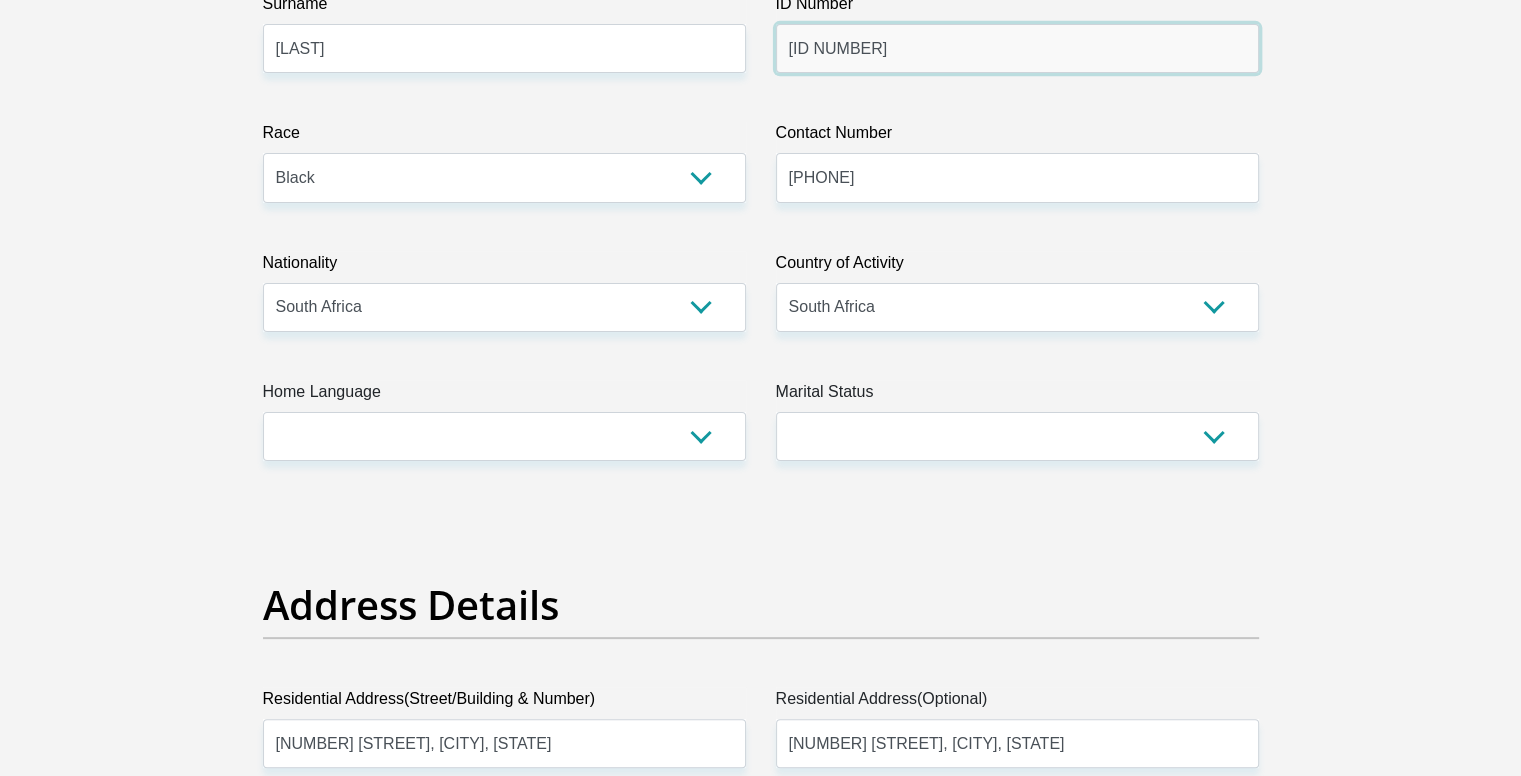 type on "0509165870080" 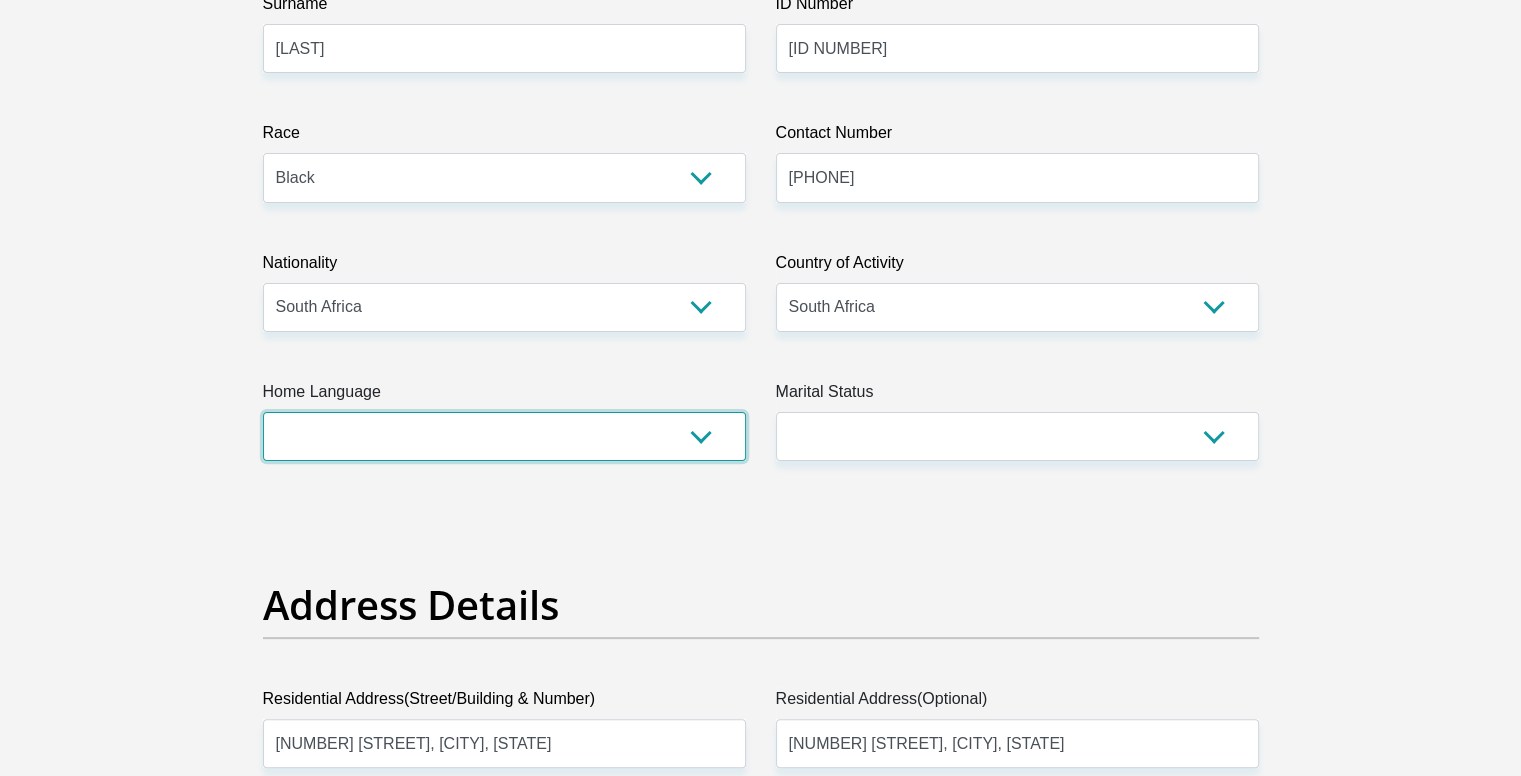 click on "Afrikaans
English
Sepedi
South Ndebele
Southern Sotho
Swati
Tsonga
Tswana
Venda
Xhosa
Zulu
Other" at bounding box center (504, 436) 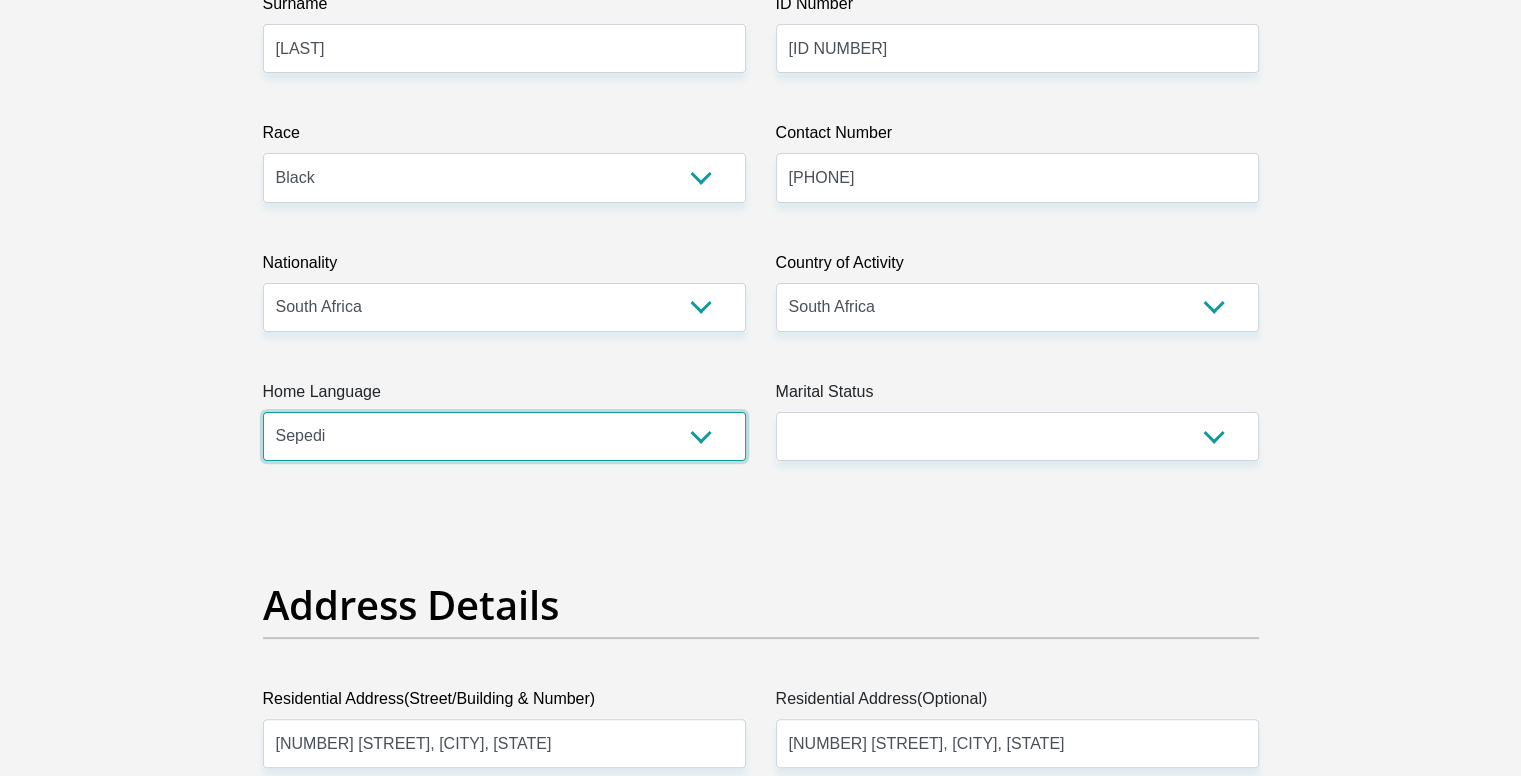 click on "Afrikaans
English
Sepedi
South Ndebele
Southern Sotho
Swati
Tsonga
Tswana
Venda
Xhosa
Zulu
Other" at bounding box center (504, 436) 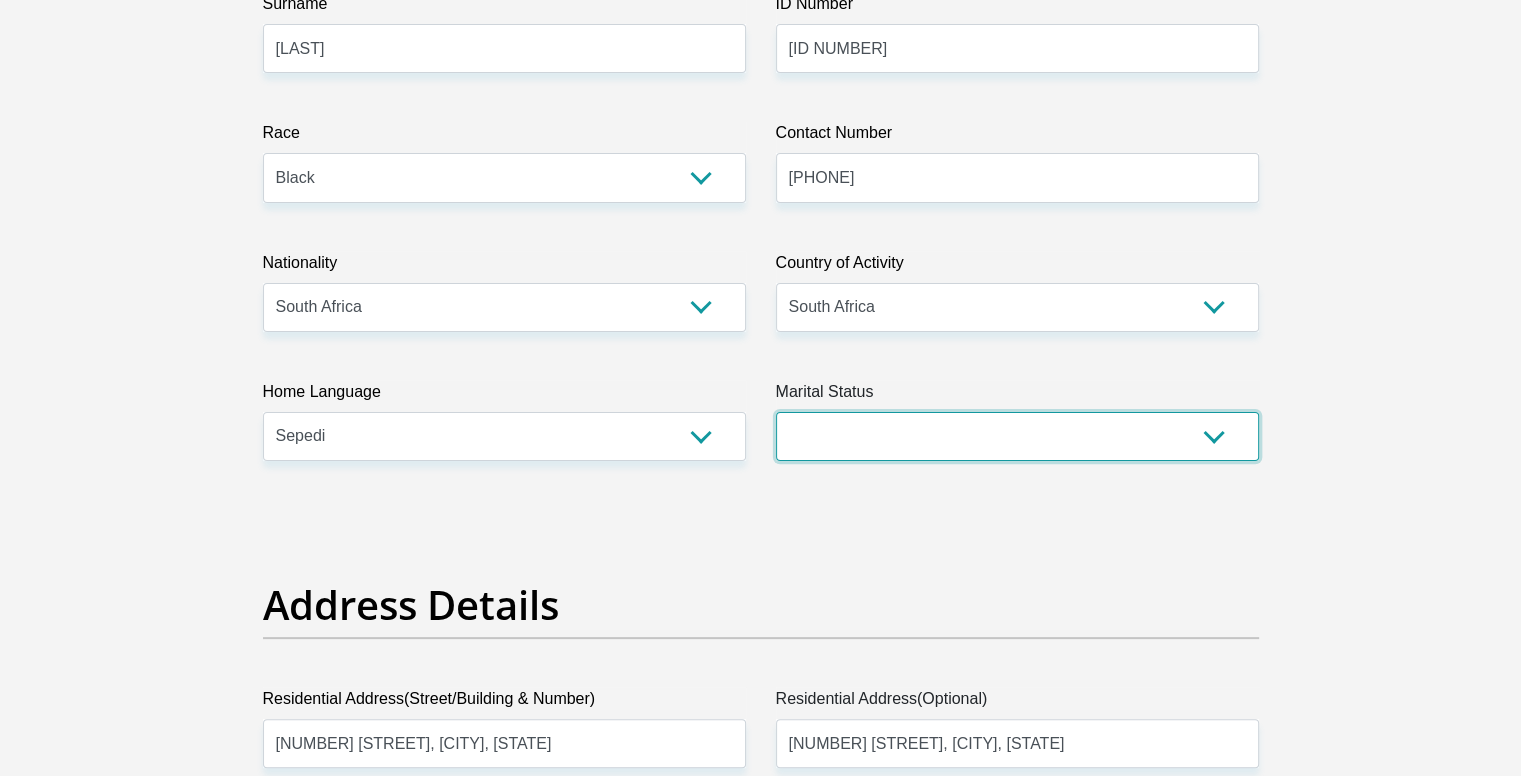 click on "Married ANC
Single
Divorced
Widowed
Married COP or Customary Law" at bounding box center (1017, 436) 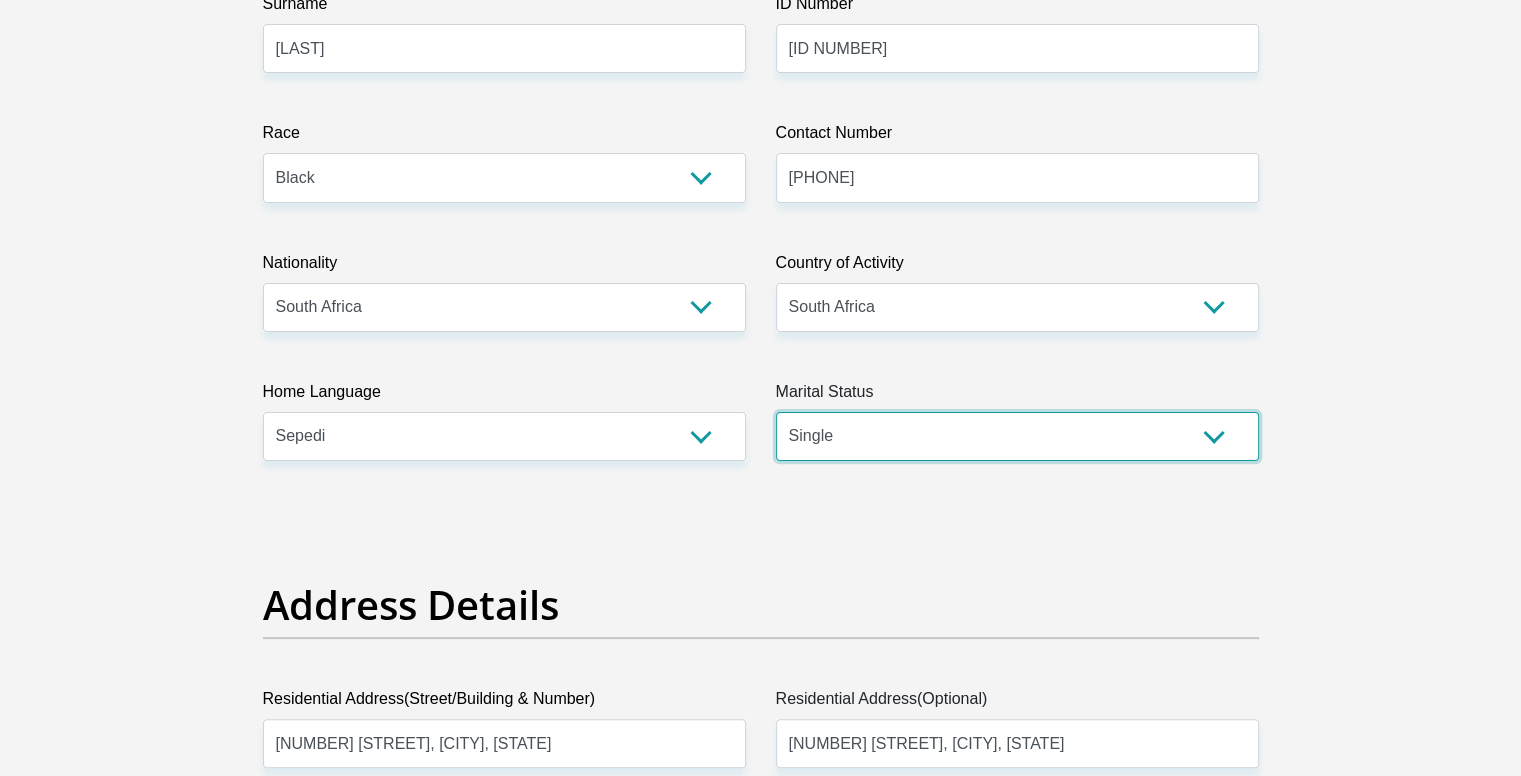 click on "Married ANC
Single
Divorced
Widowed
Married COP or Customary Law" at bounding box center [1017, 436] 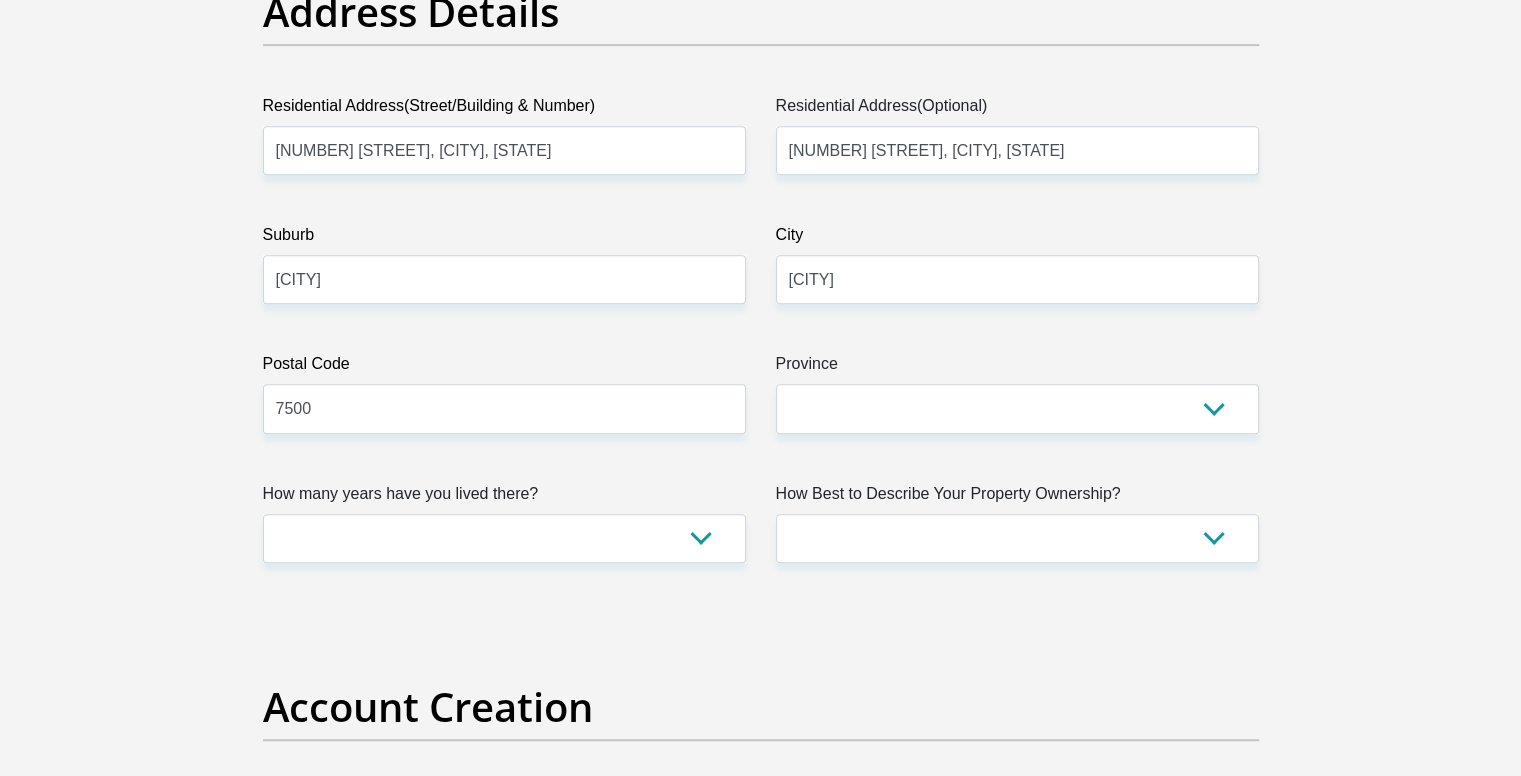 scroll, scrollTop: 1046, scrollLeft: 0, axis: vertical 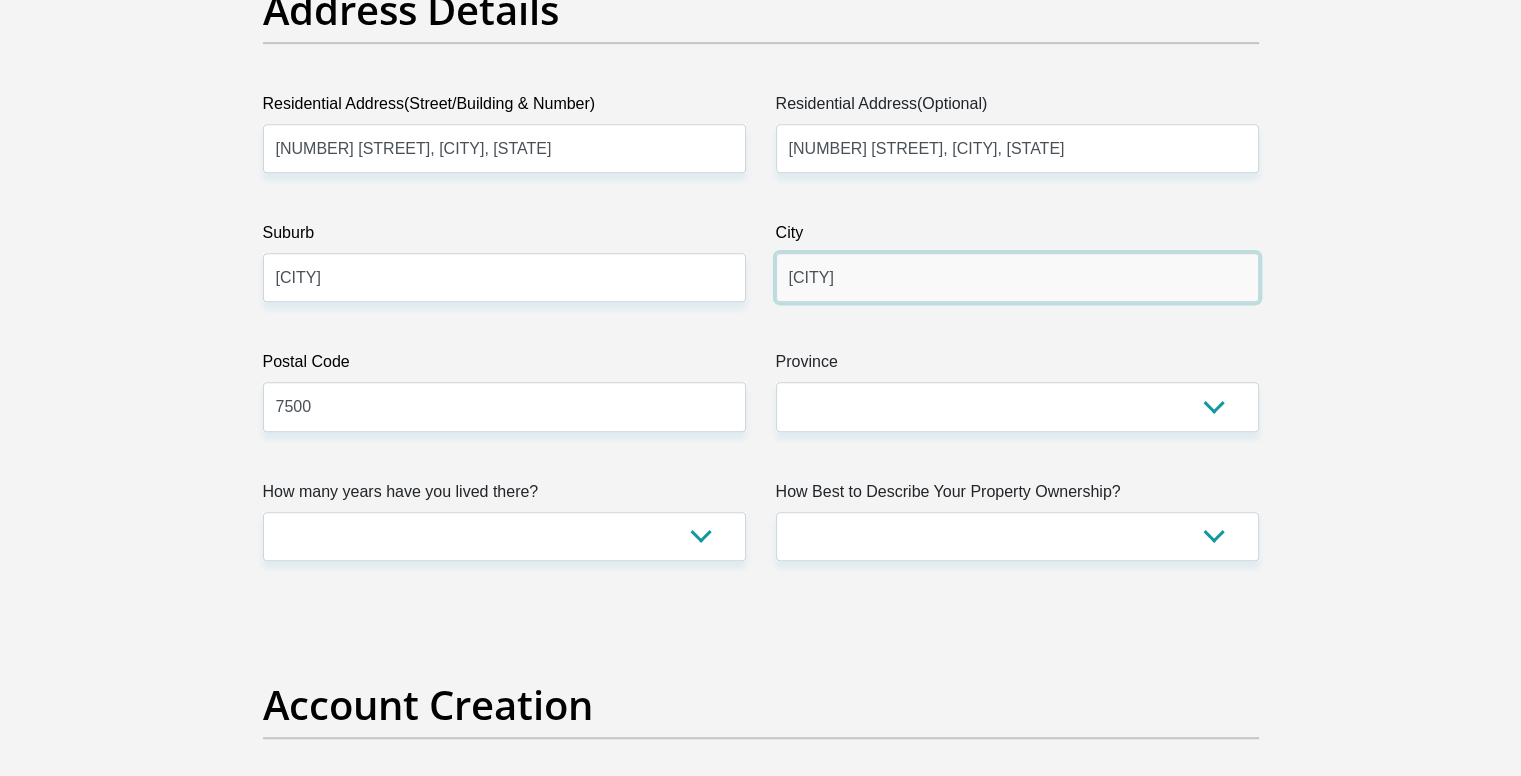 drag, startPoint x: 875, startPoint y: 281, endPoint x: 768, endPoint y: 276, distance: 107.11676 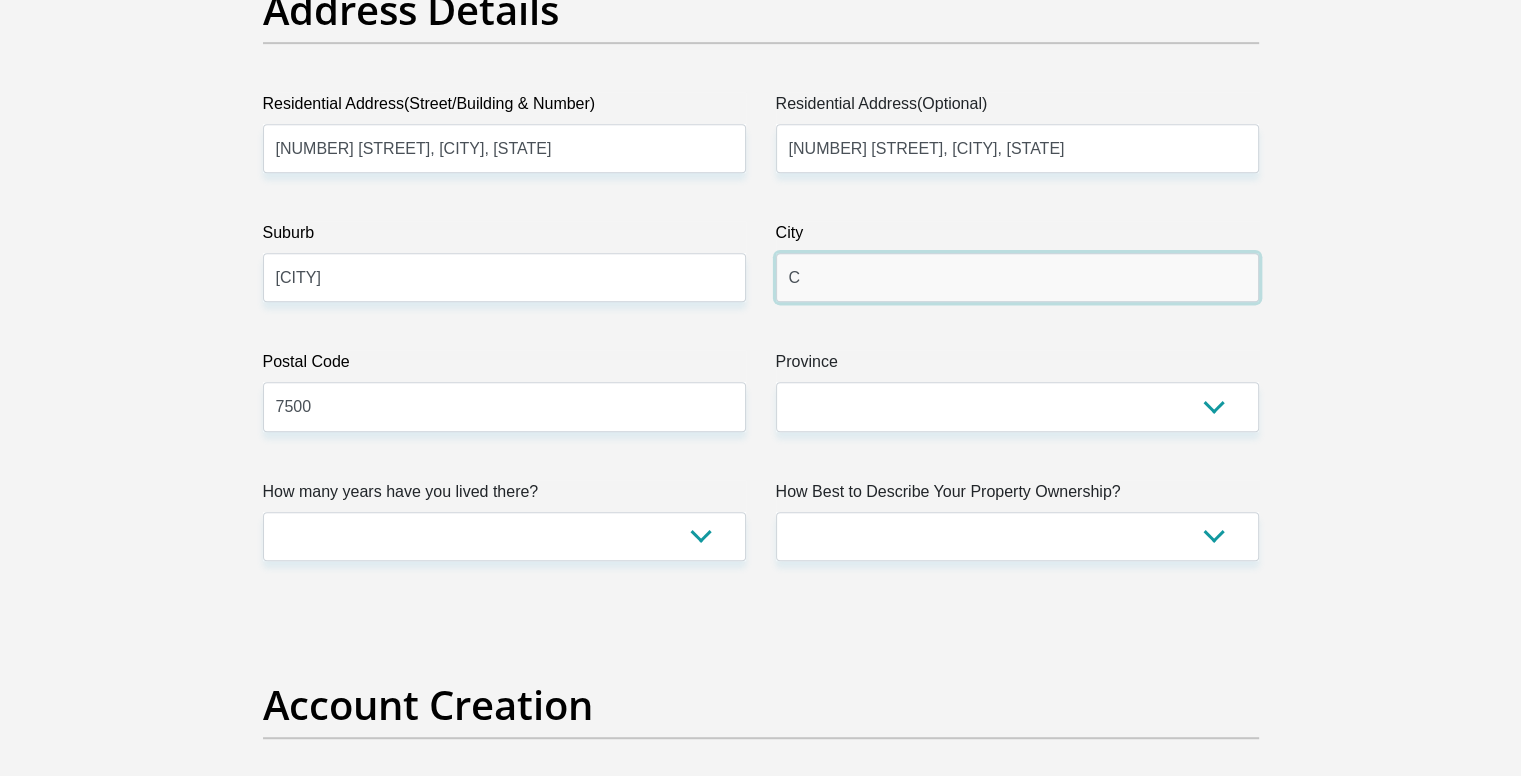 type on "Capetown" 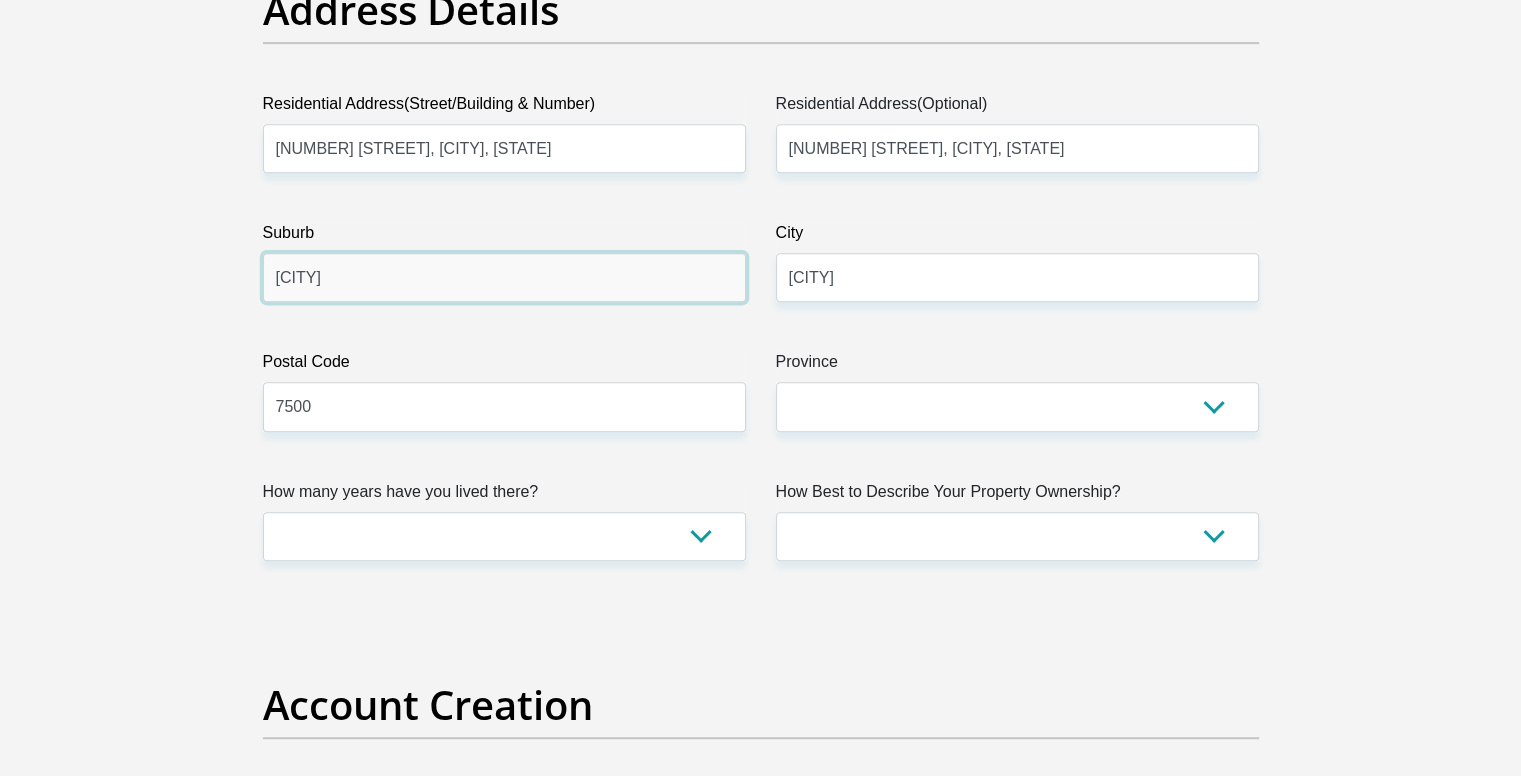 drag, startPoint x: 547, startPoint y: 264, endPoint x: 265, endPoint y: 259, distance: 282.0443 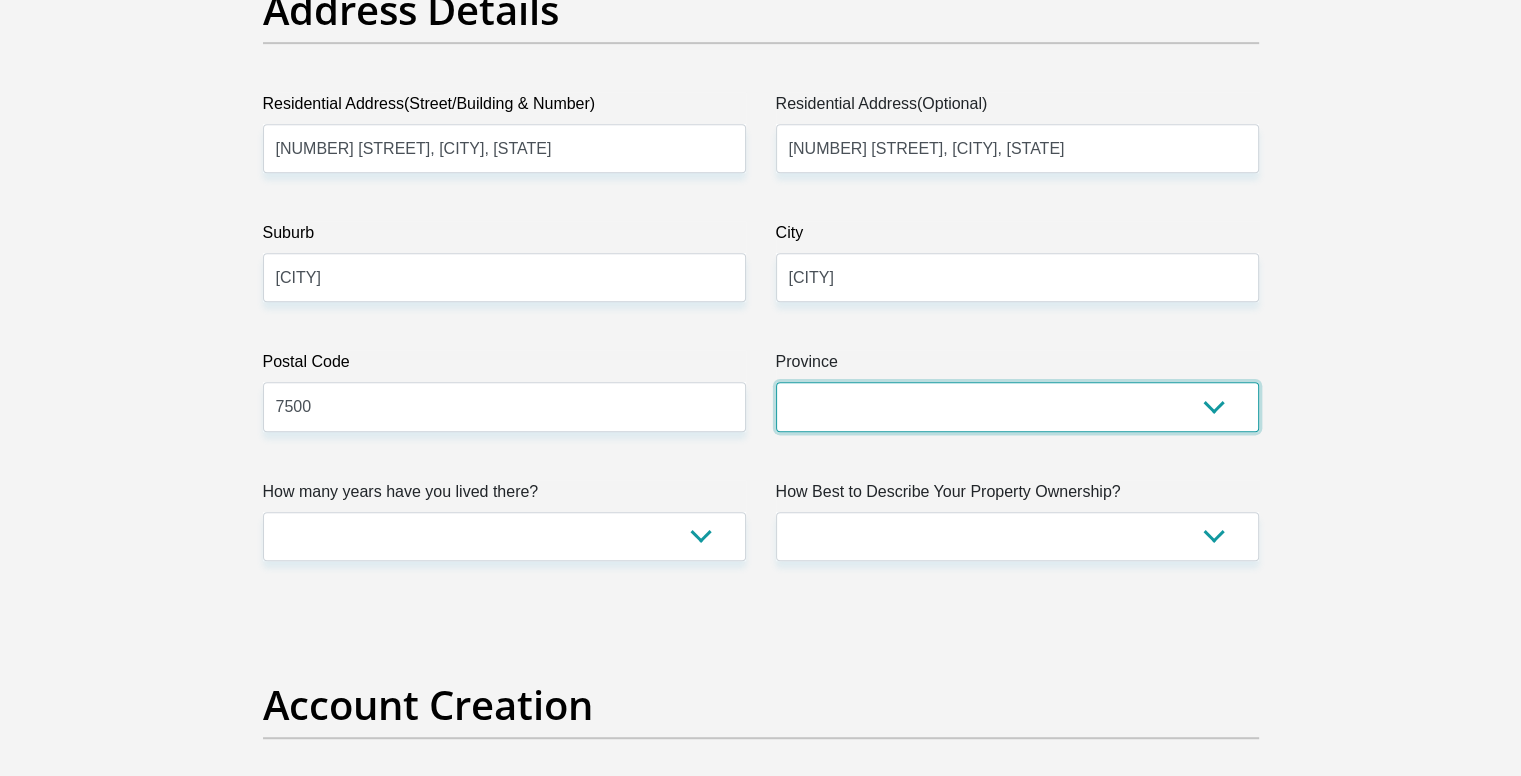 click on "Eastern Cape
Free State
Gauteng
KwaZulu-Natal
Limpopo
Mpumalanga
Northern Cape
North West
Western Cape" at bounding box center [1017, 406] 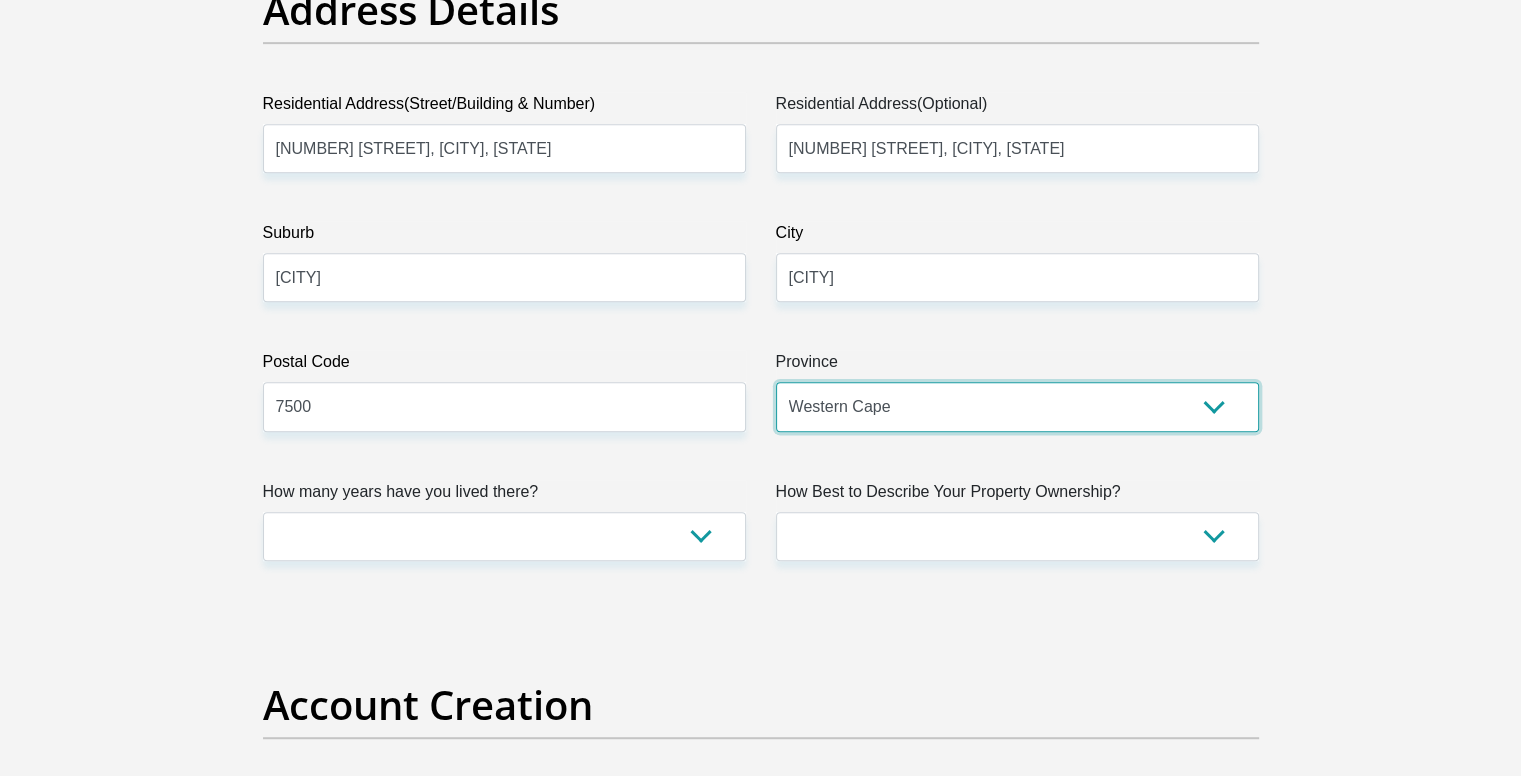 click on "Eastern Cape
Free State
Gauteng
KwaZulu-Natal
Limpopo
Mpumalanga
Northern Cape
North West
Western Cape" at bounding box center [1017, 406] 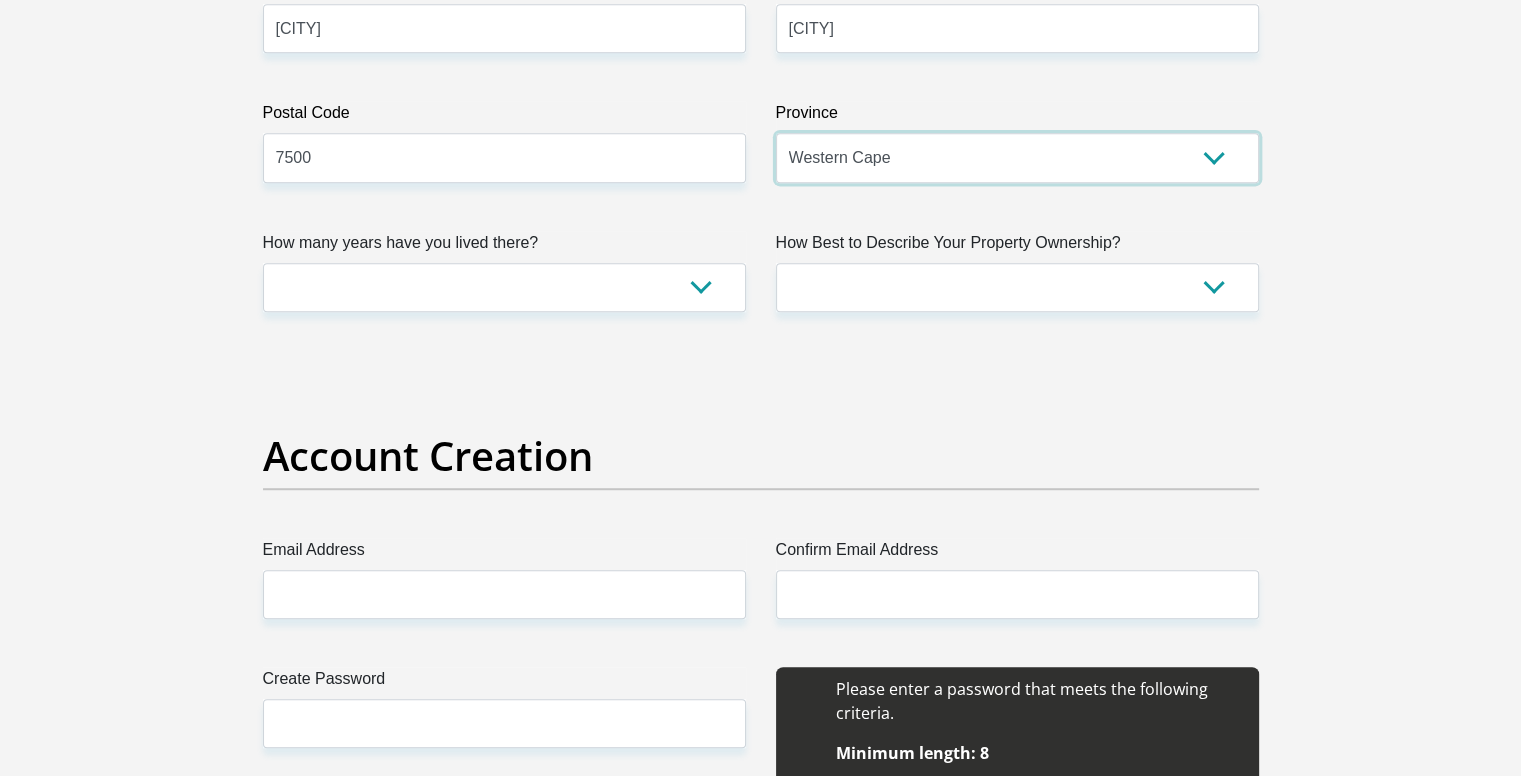 scroll, scrollTop: 1304, scrollLeft: 0, axis: vertical 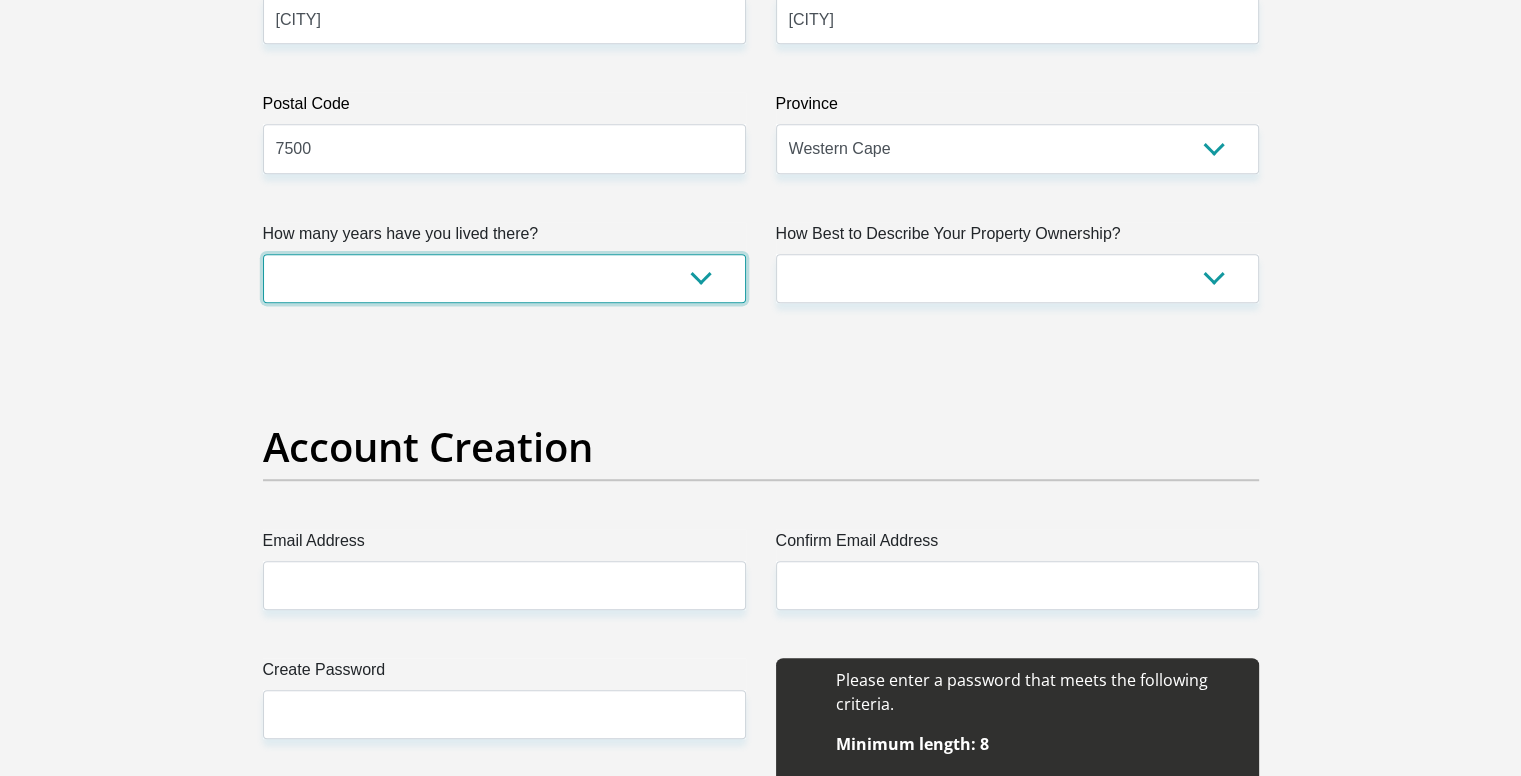 click on "less than 1 year
1-3 years
3-5 years
5+ years" at bounding box center (504, 278) 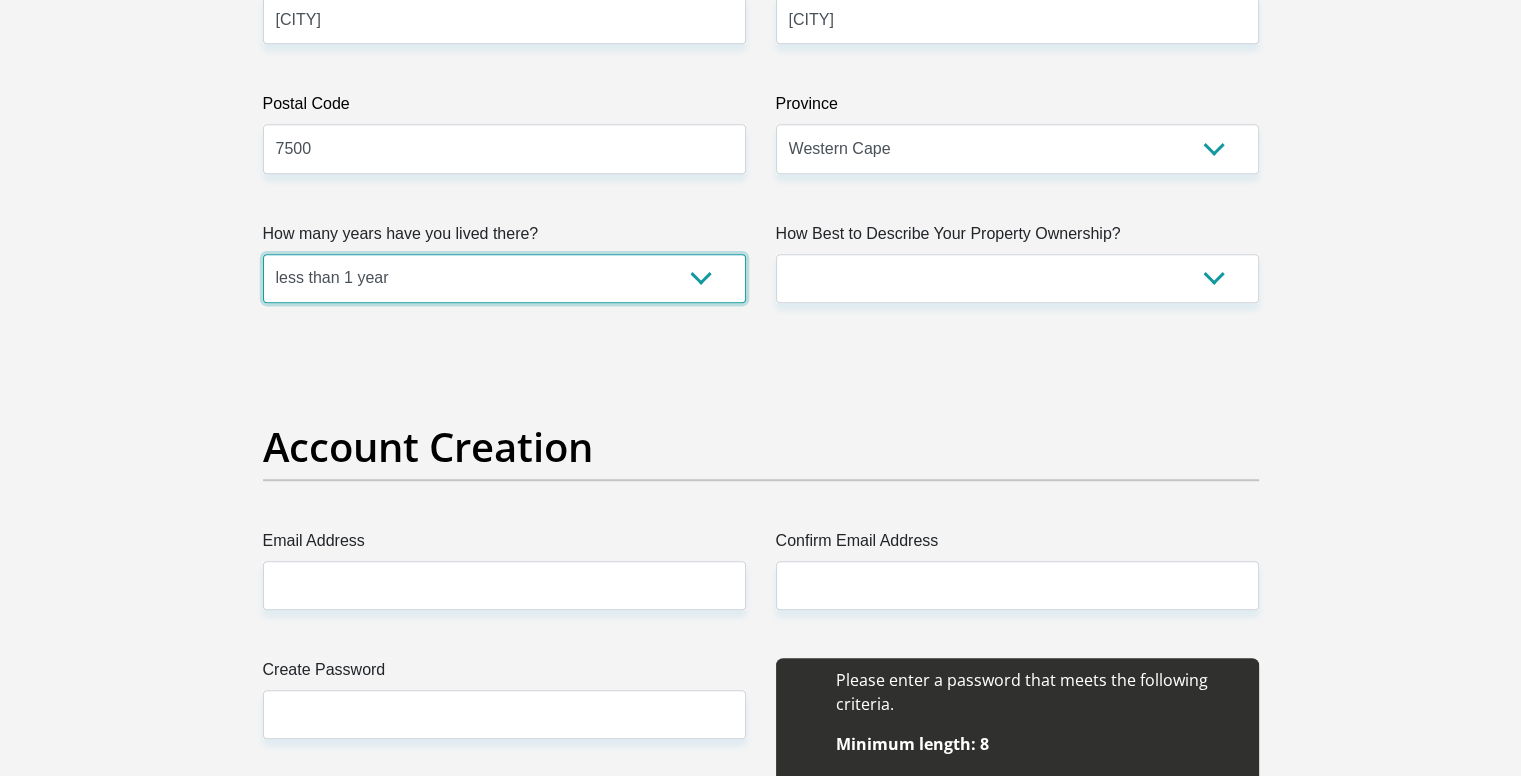 click on "less than 1 year
1-3 years
3-5 years
5+ years" at bounding box center [504, 278] 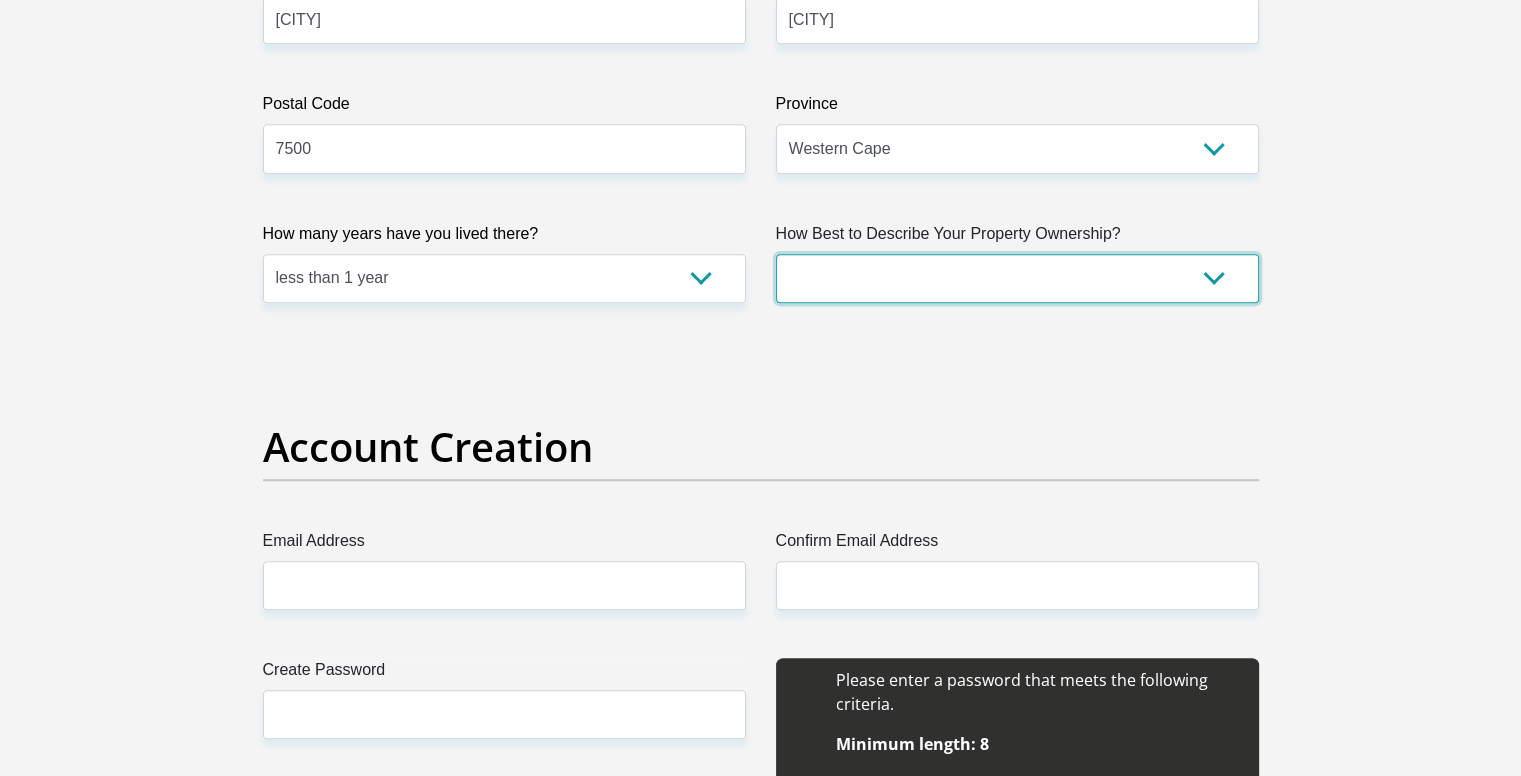 click on "Owned
Rented
Family Owned
Company Dwelling" at bounding box center (1017, 278) 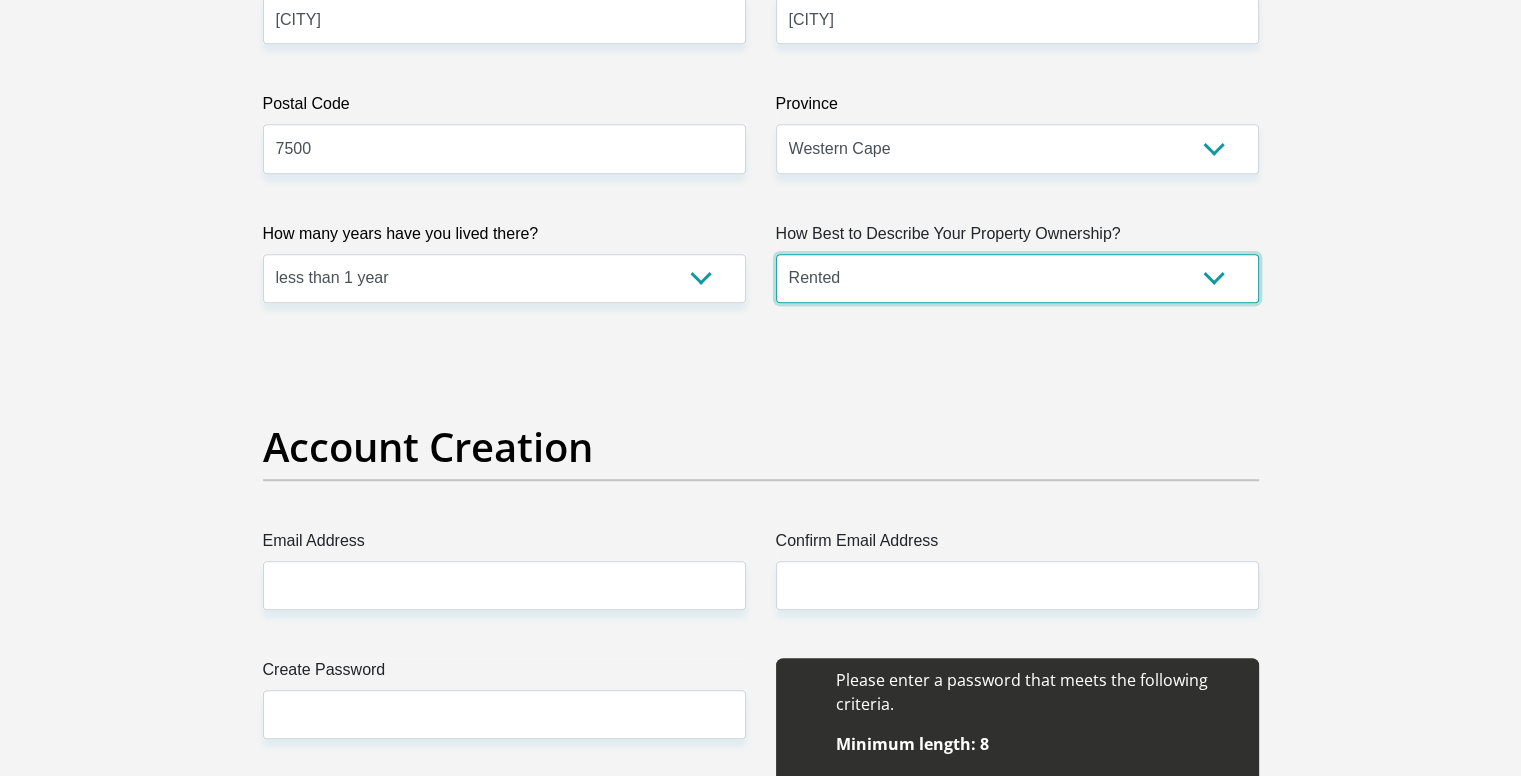click on "Owned
Rented
Family Owned
Company Dwelling" at bounding box center [1017, 278] 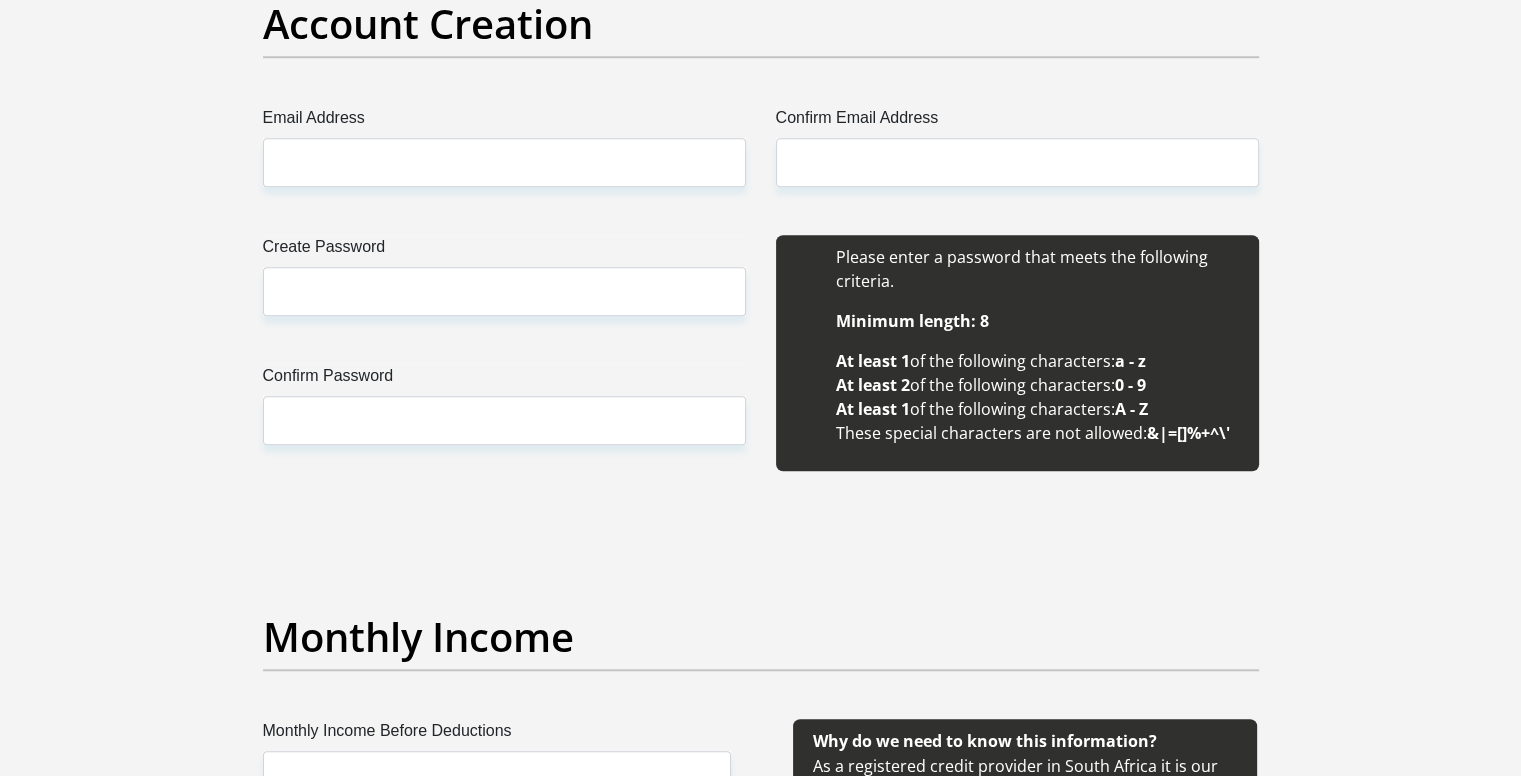 scroll, scrollTop: 1730, scrollLeft: 0, axis: vertical 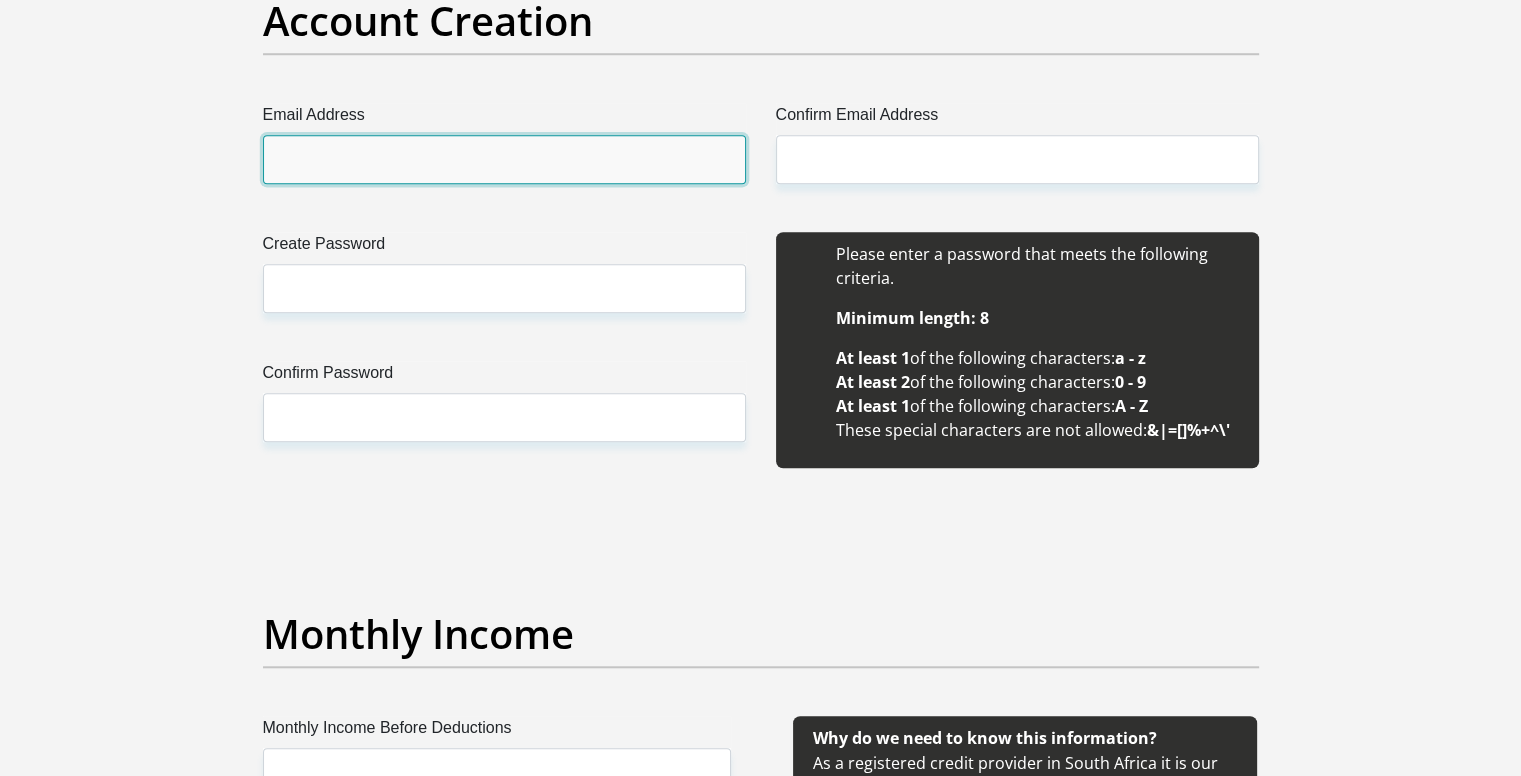 click on "Email Address" at bounding box center (504, 159) 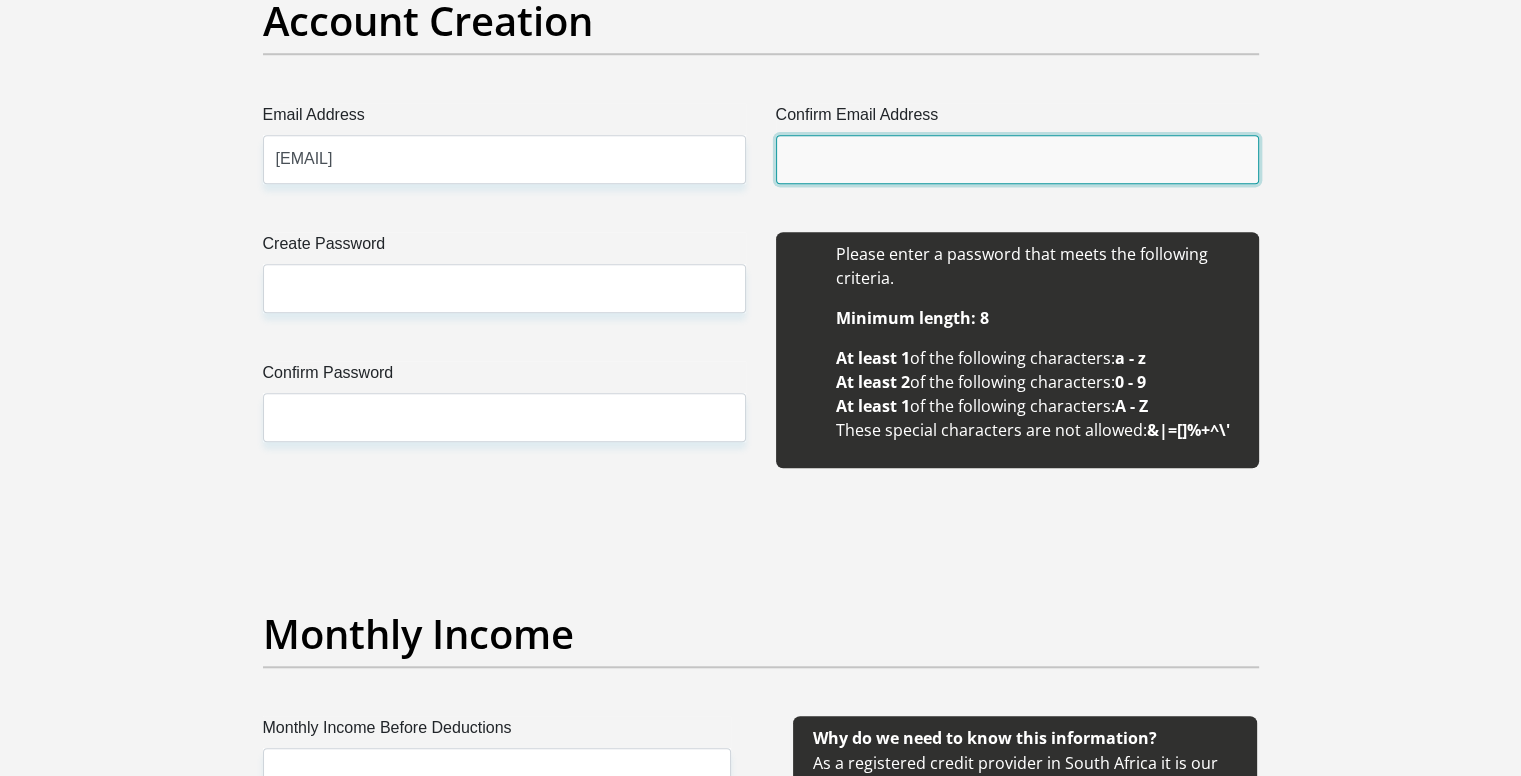 type on "bonganikhumalo2024@outlook.com" 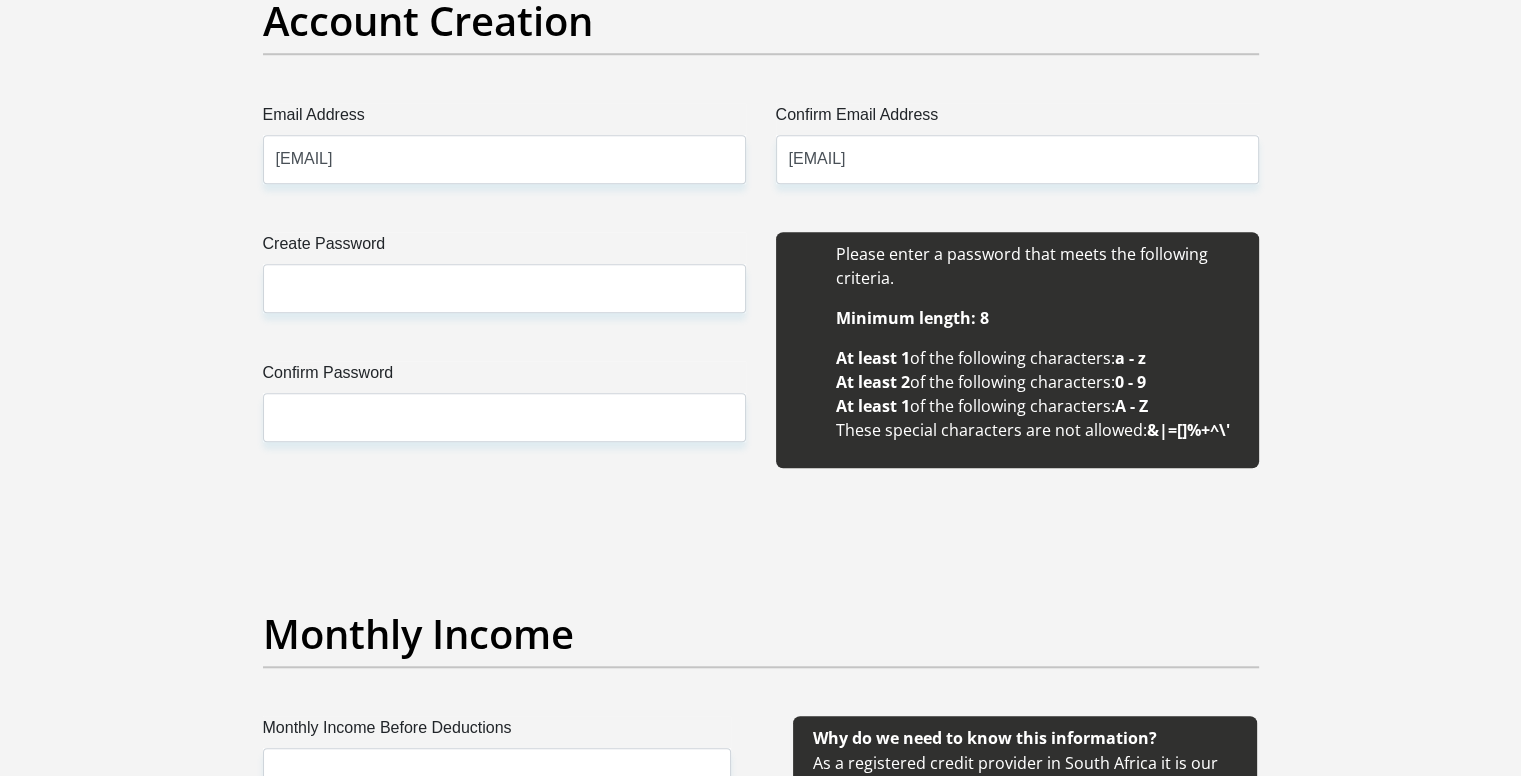 type 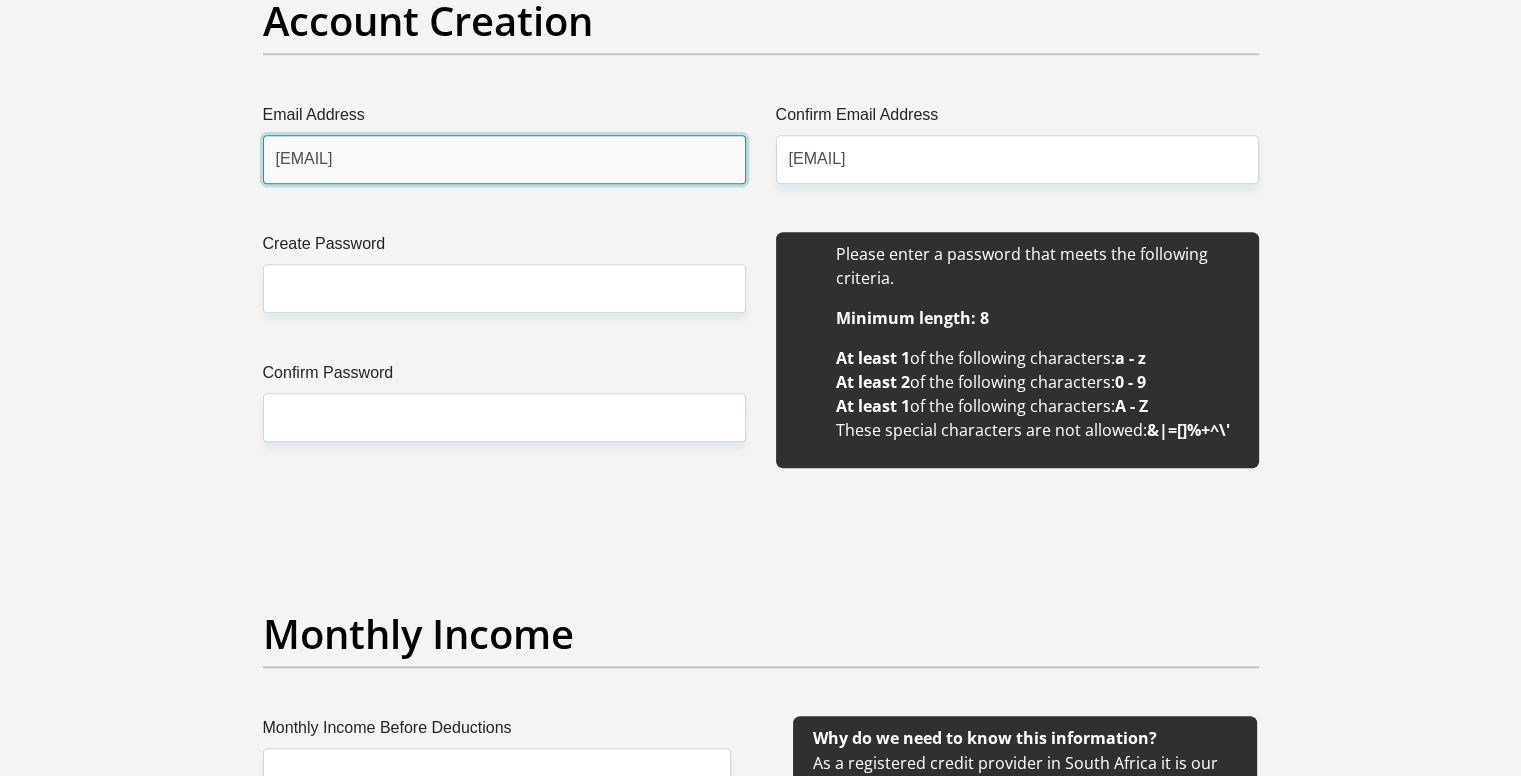 type 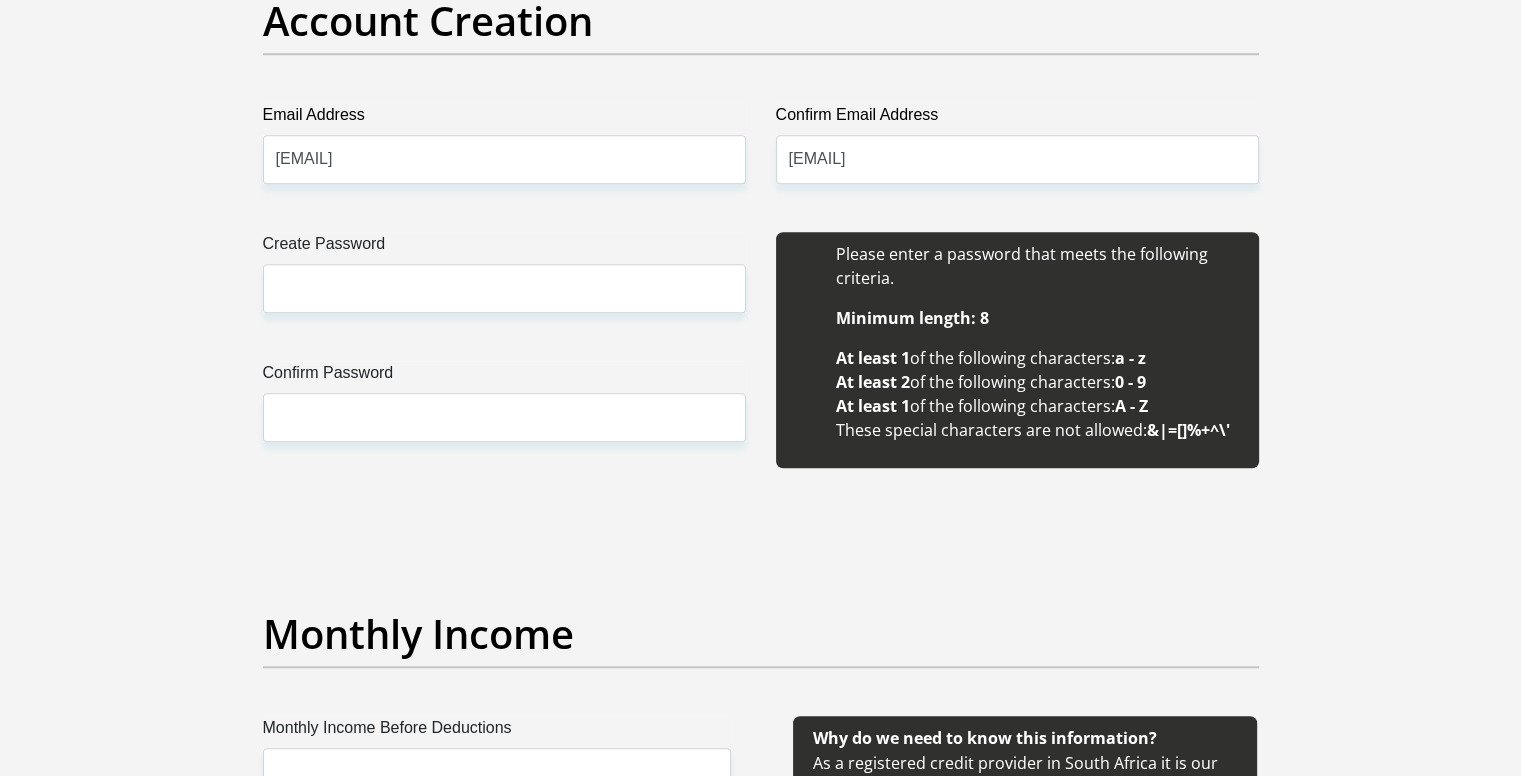click on "Create Password" at bounding box center (504, 248) 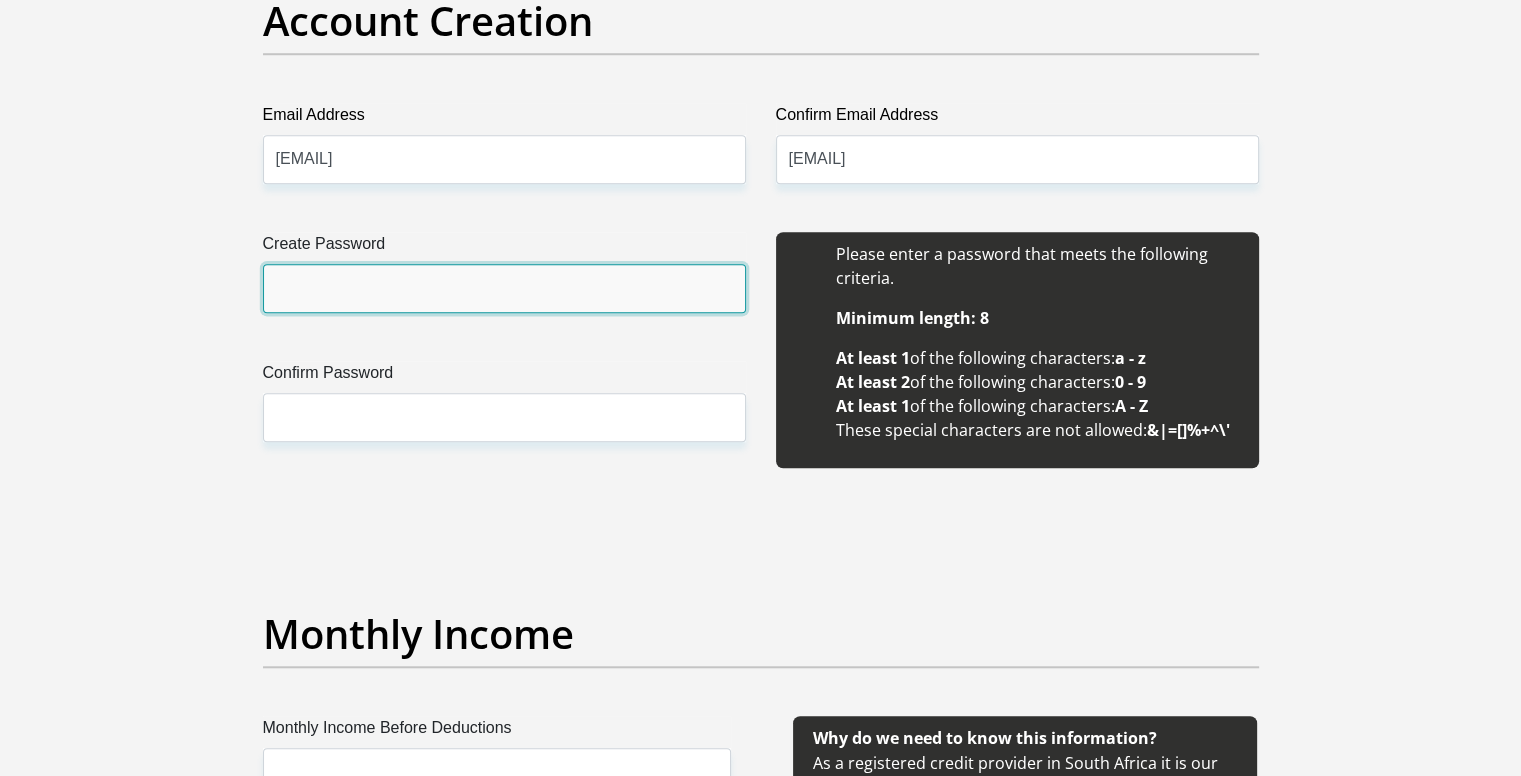 click on "Create Password" at bounding box center (504, 288) 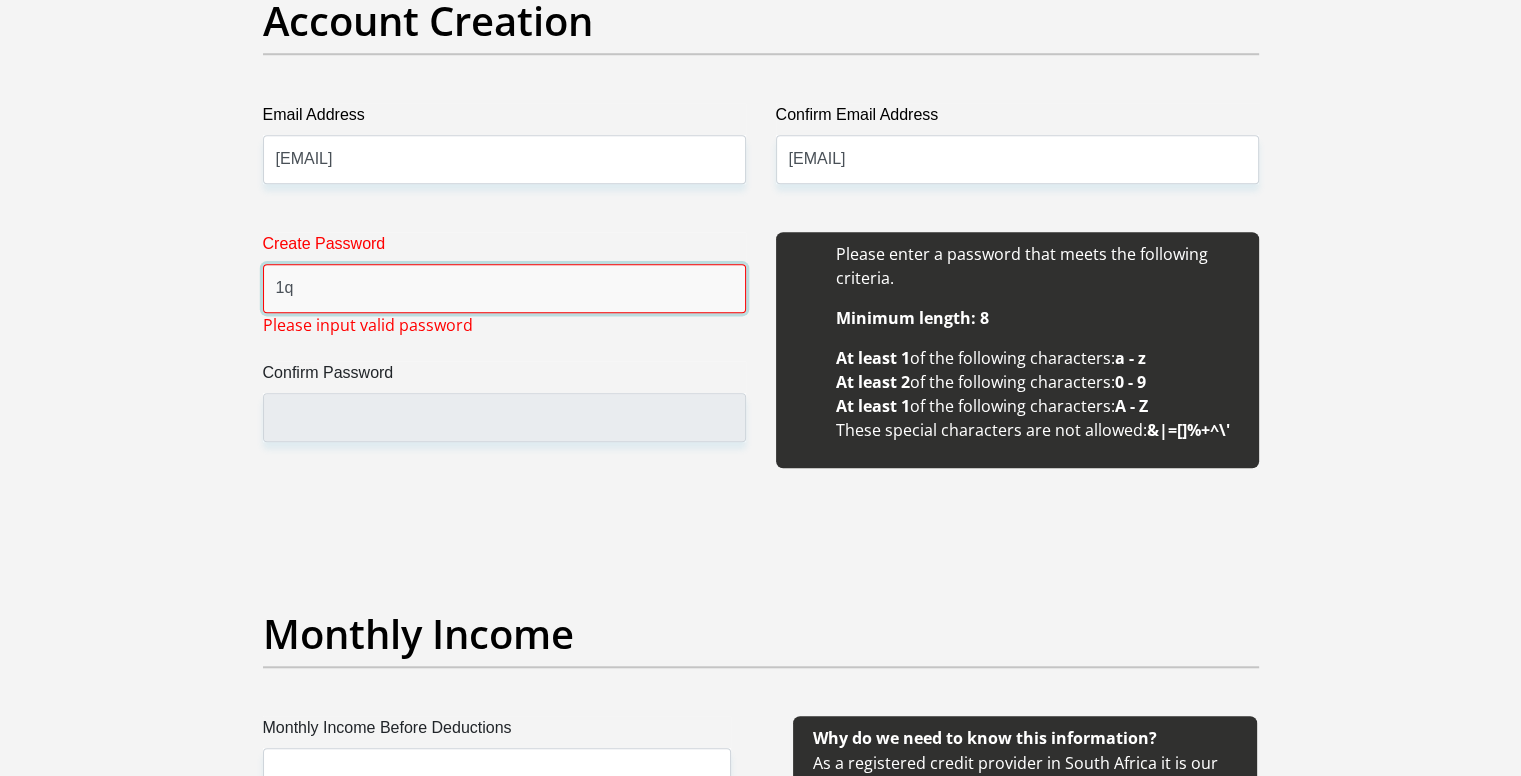 type on "1" 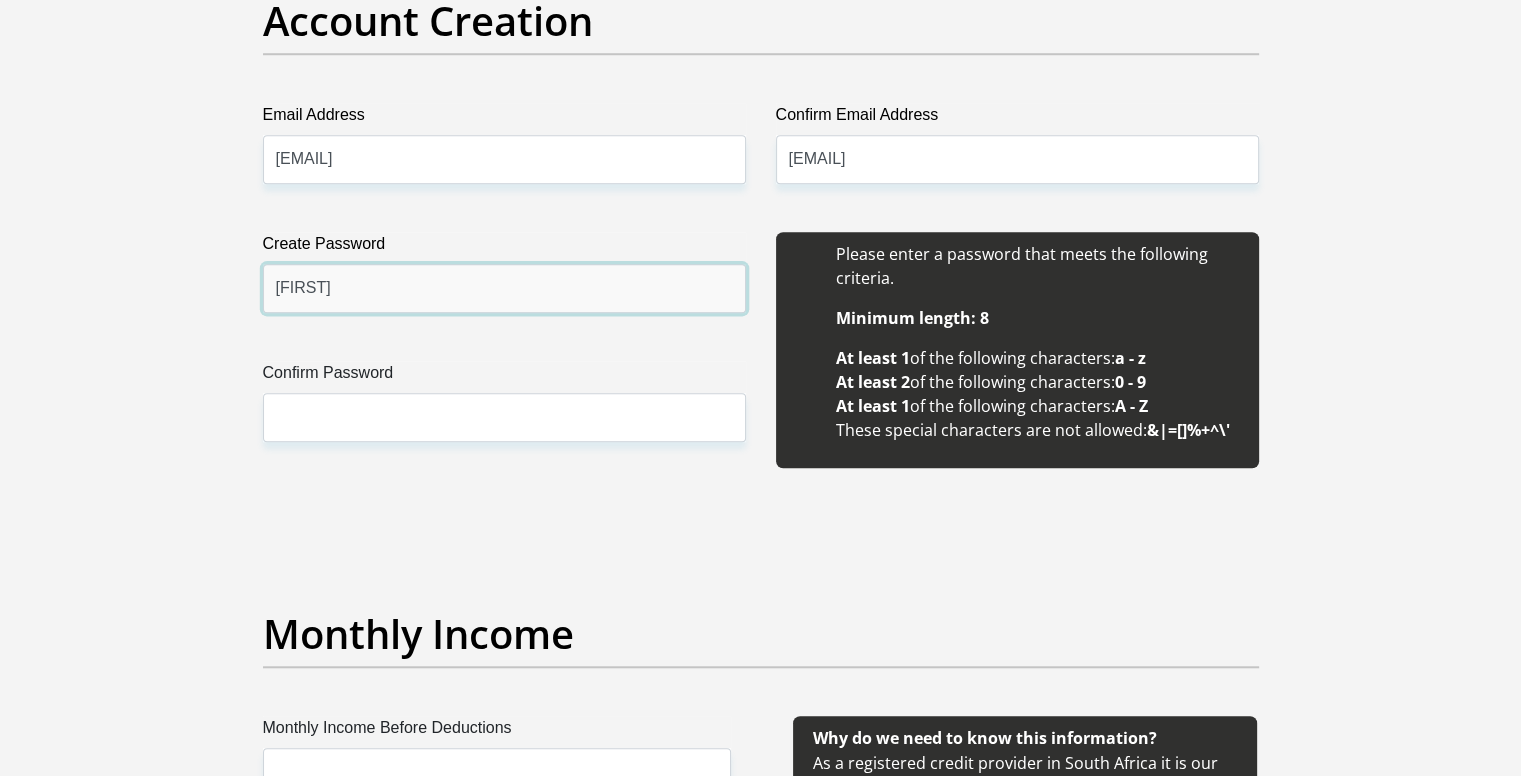 type on "Bongani16$" 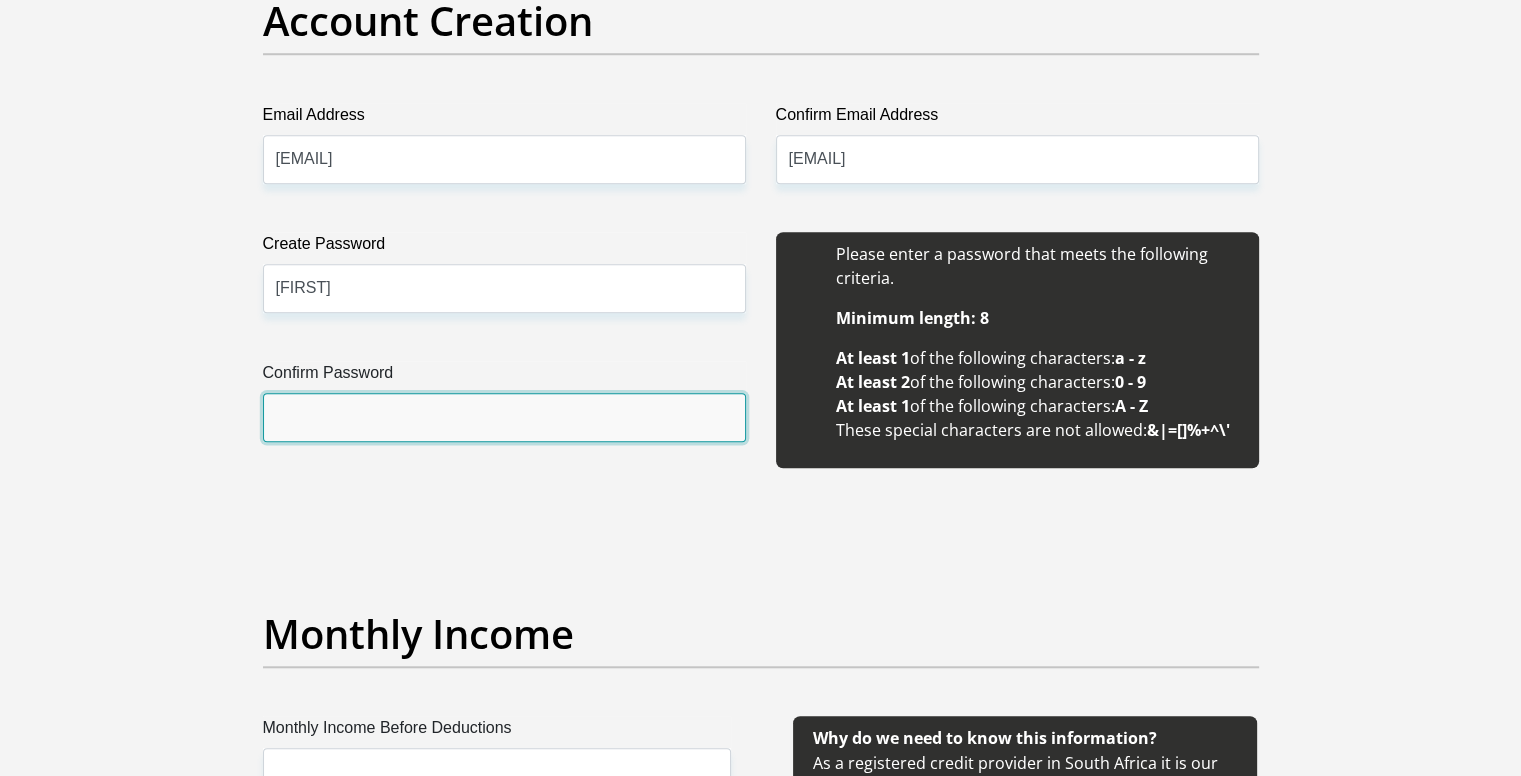 click on "Confirm Password" at bounding box center [504, 417] 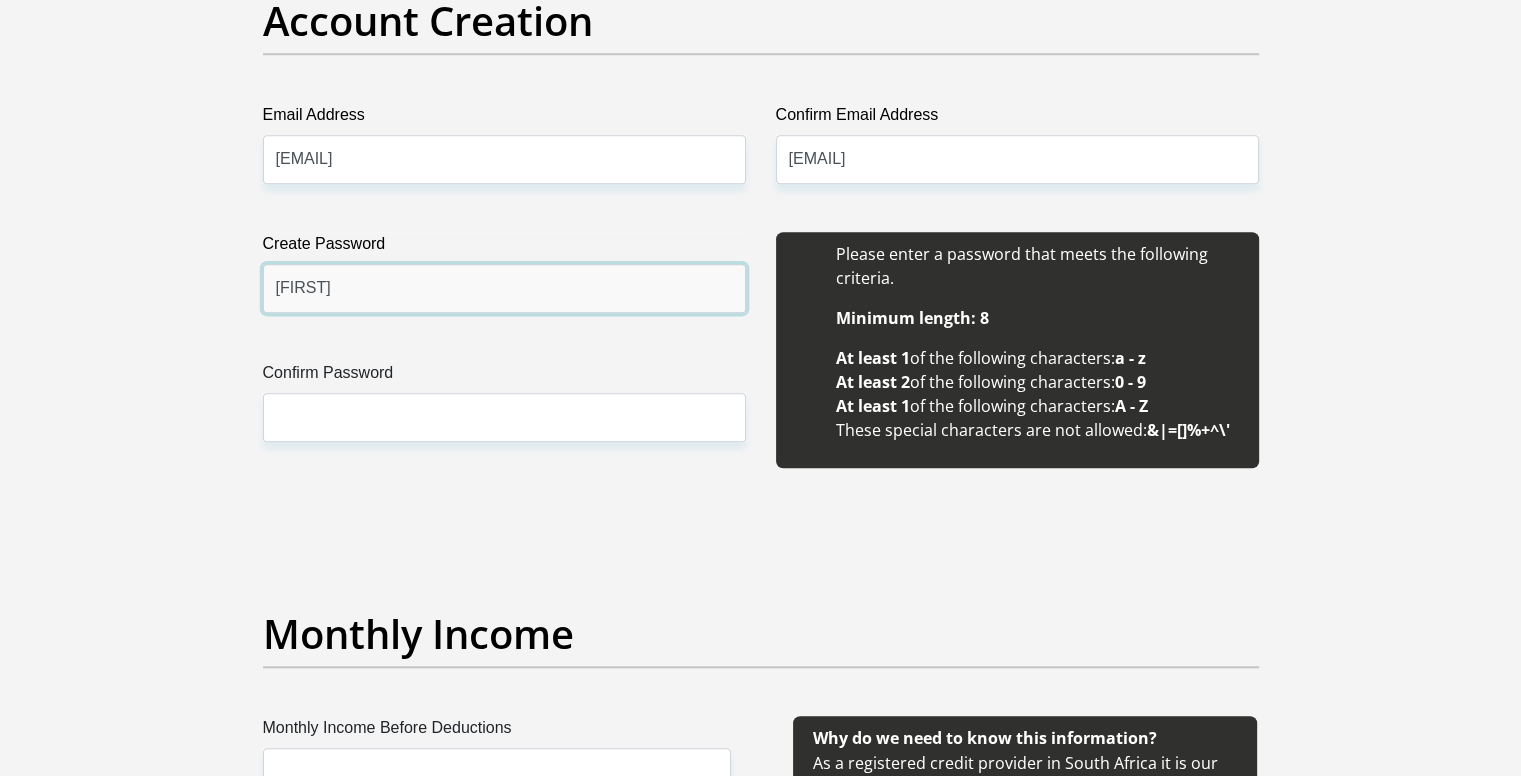 drag, startPoint x: 385, startPoint y: 301, endPoint x: 263, endPoint y: 276, distance: 124.53513 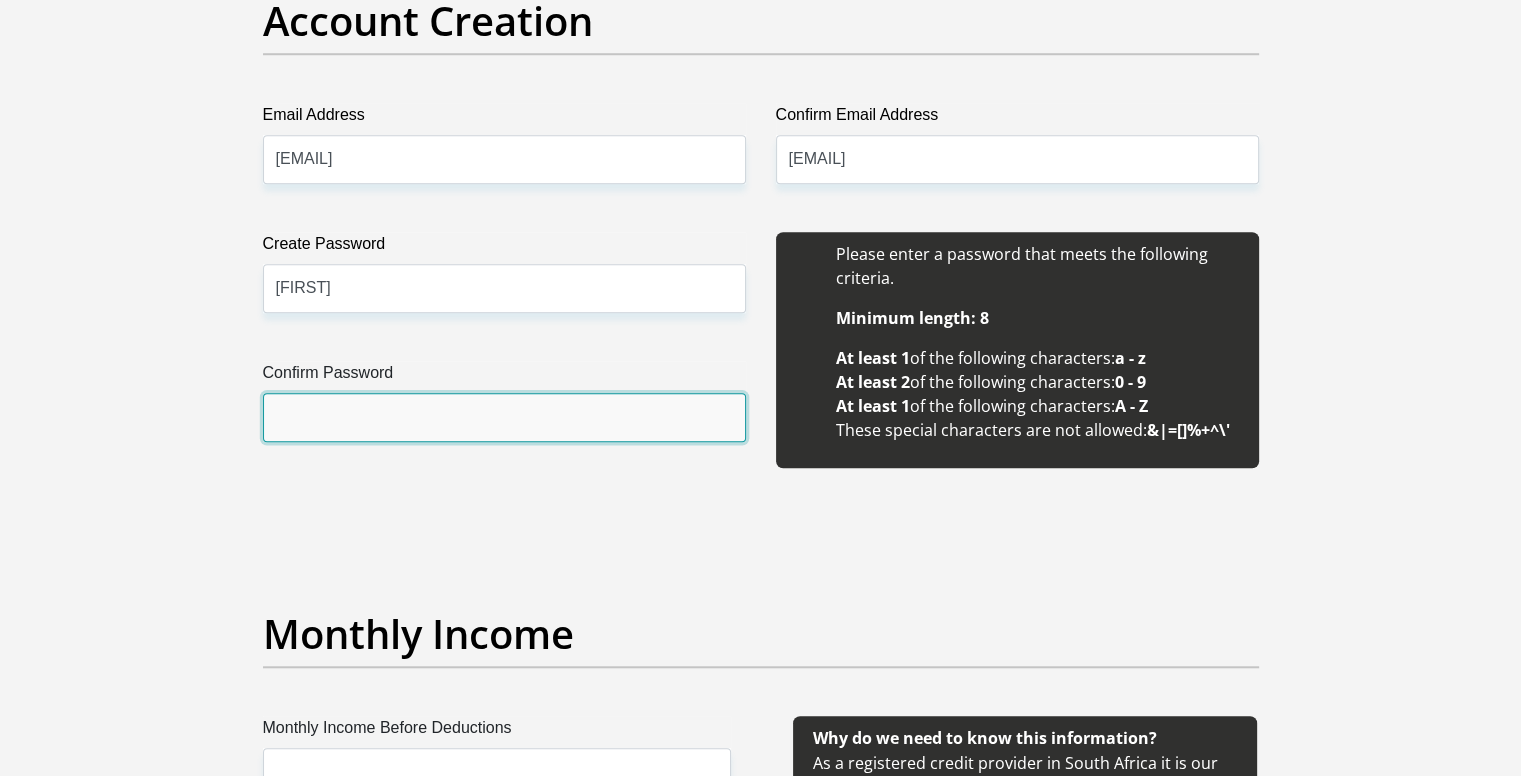 click on "Confirm Password" at bounding box center [504, 417] 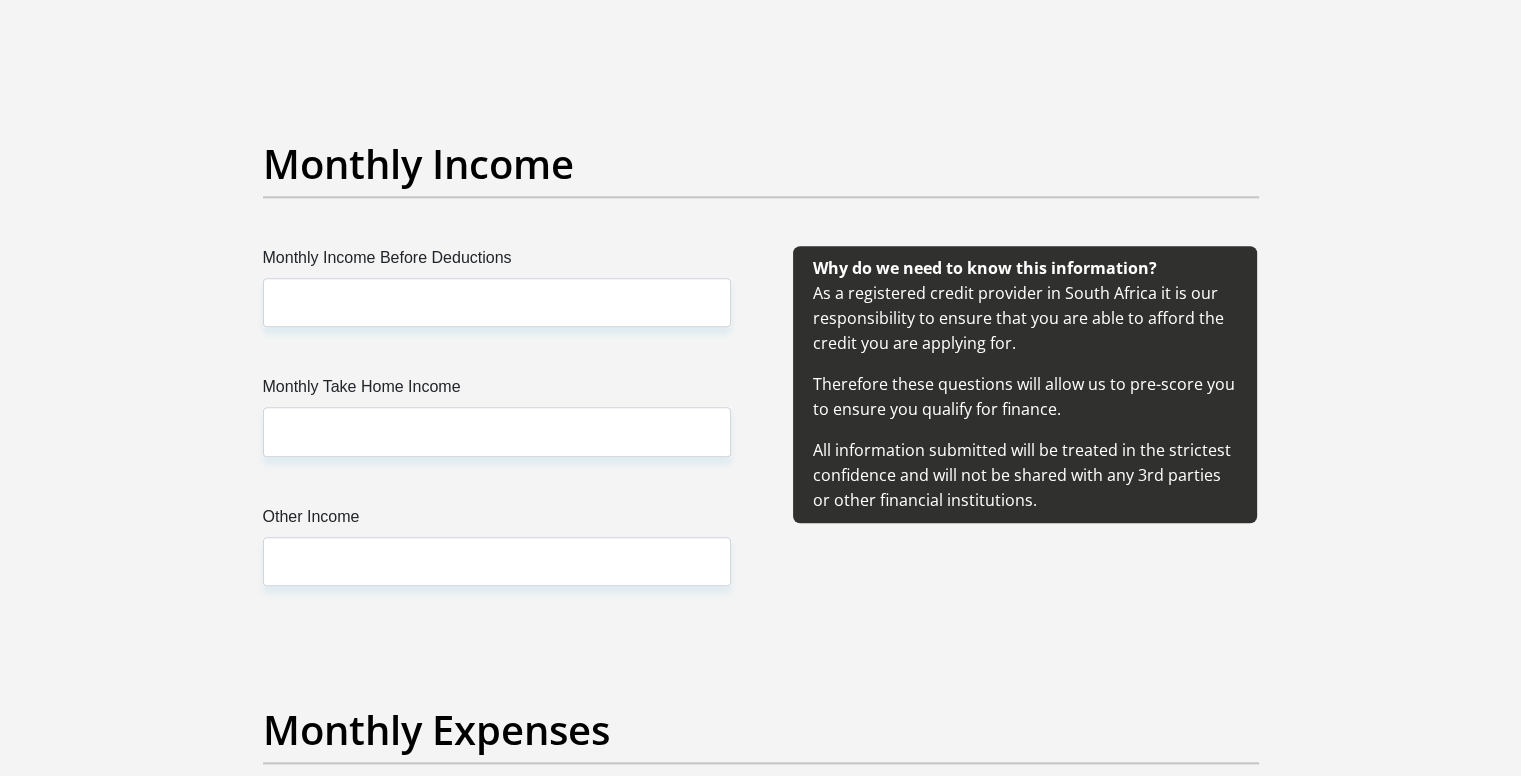 scroll, scrollTop: 2200, scrollLeft: 0, axis: vertical 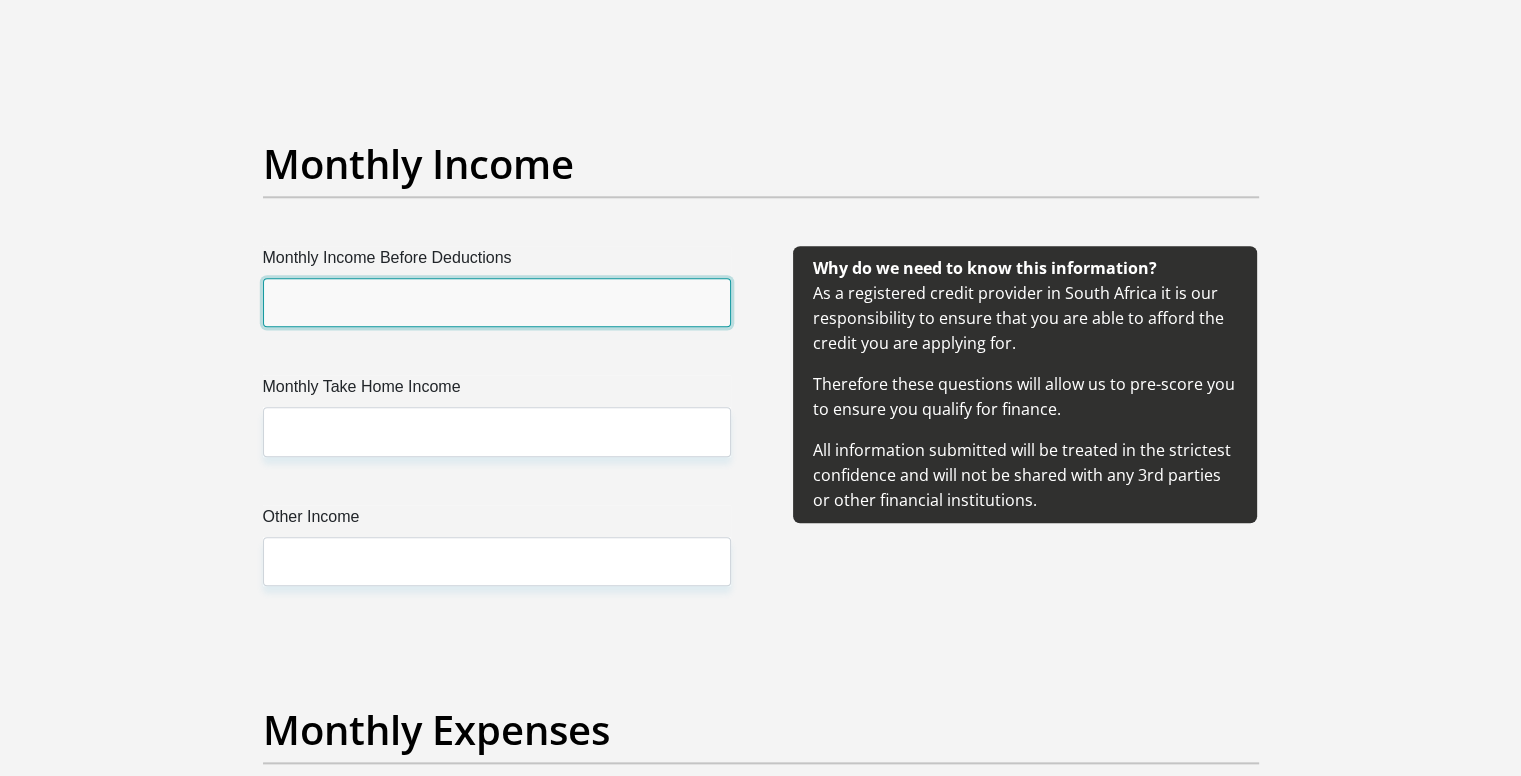 click on "Monthly Income Before Deductions" at bounding box center (497, 302) 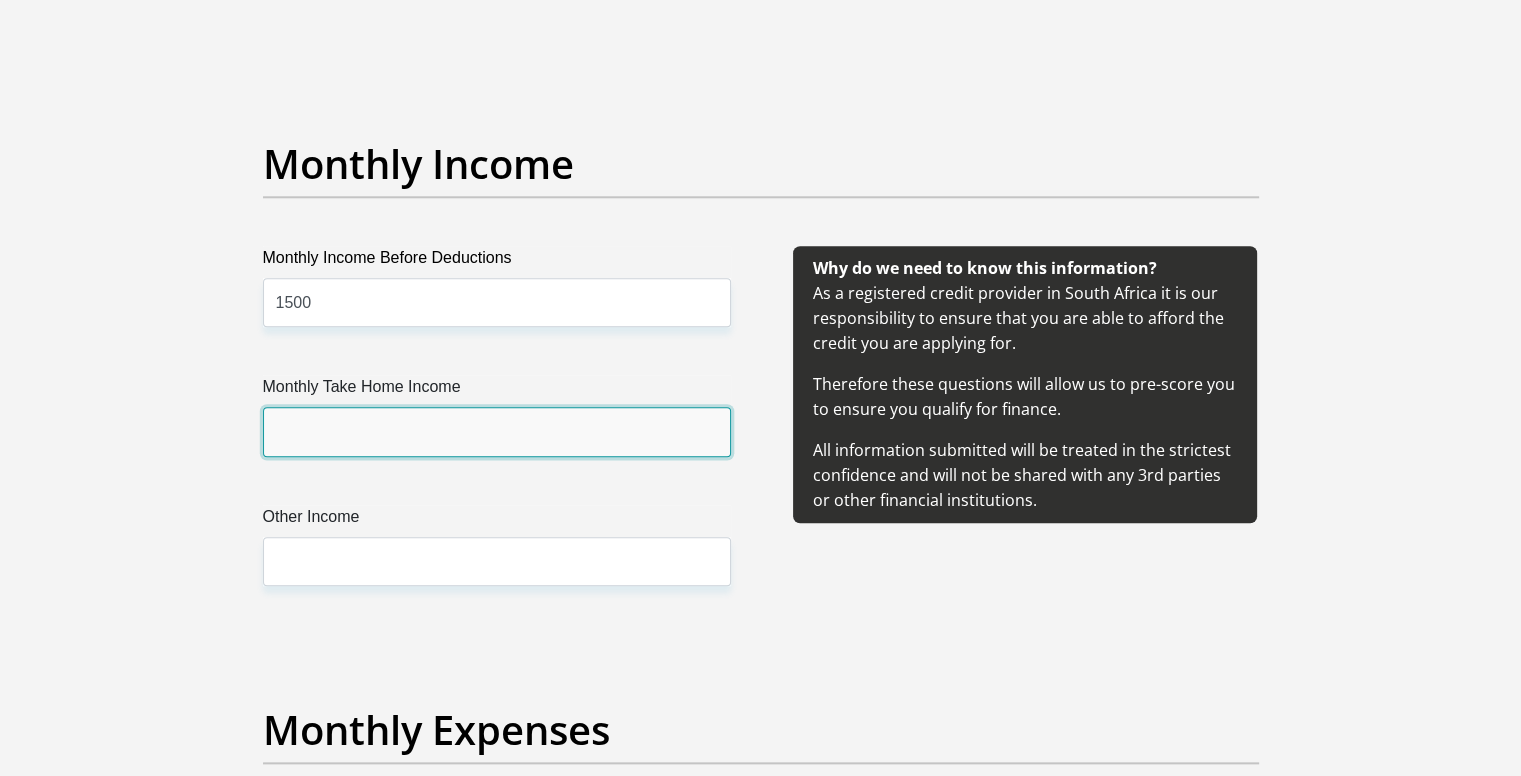 click on "Monthly Take Home Income" at bounding box center [497, 431] 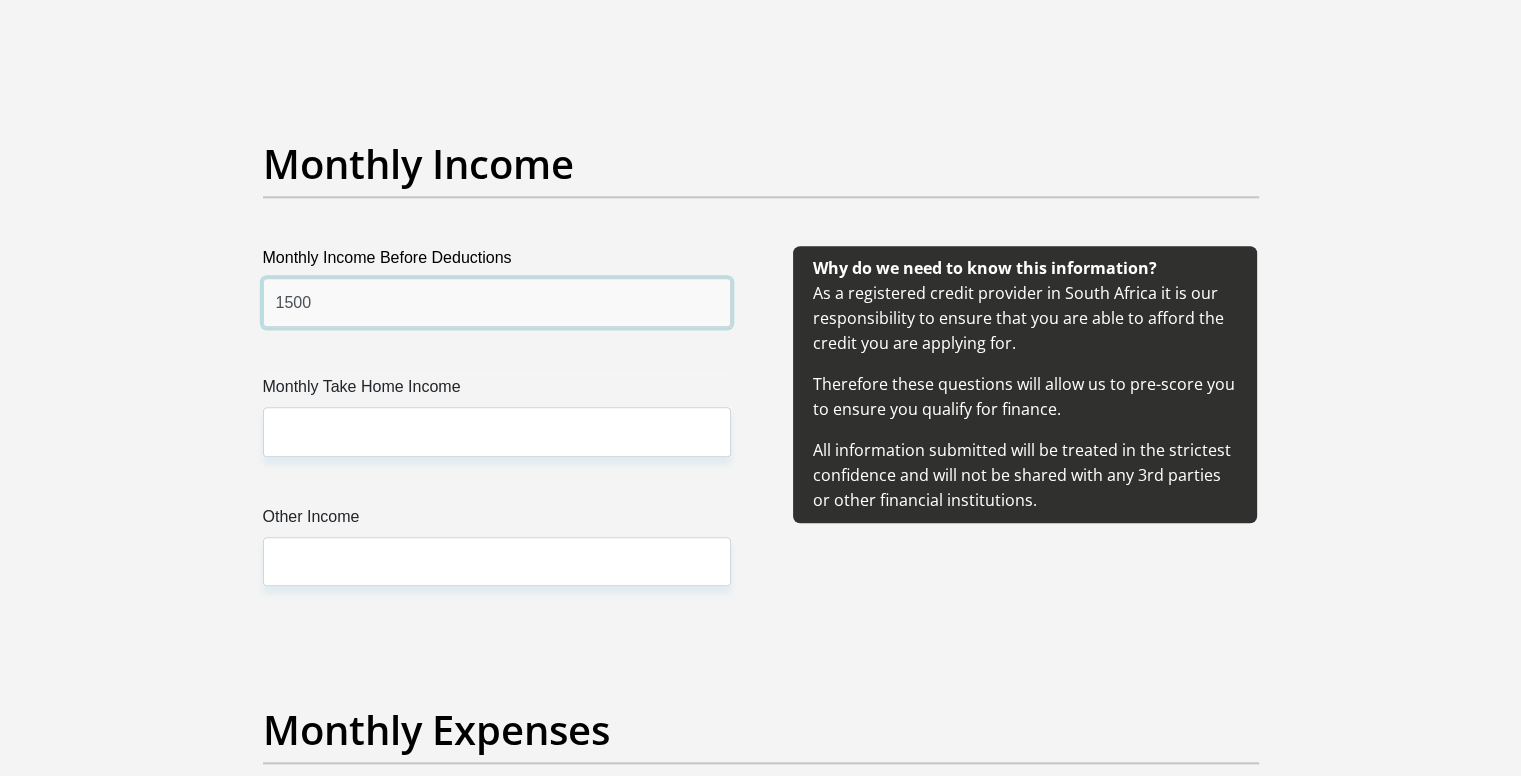 click on "1500" at bounding box center (497, 302) 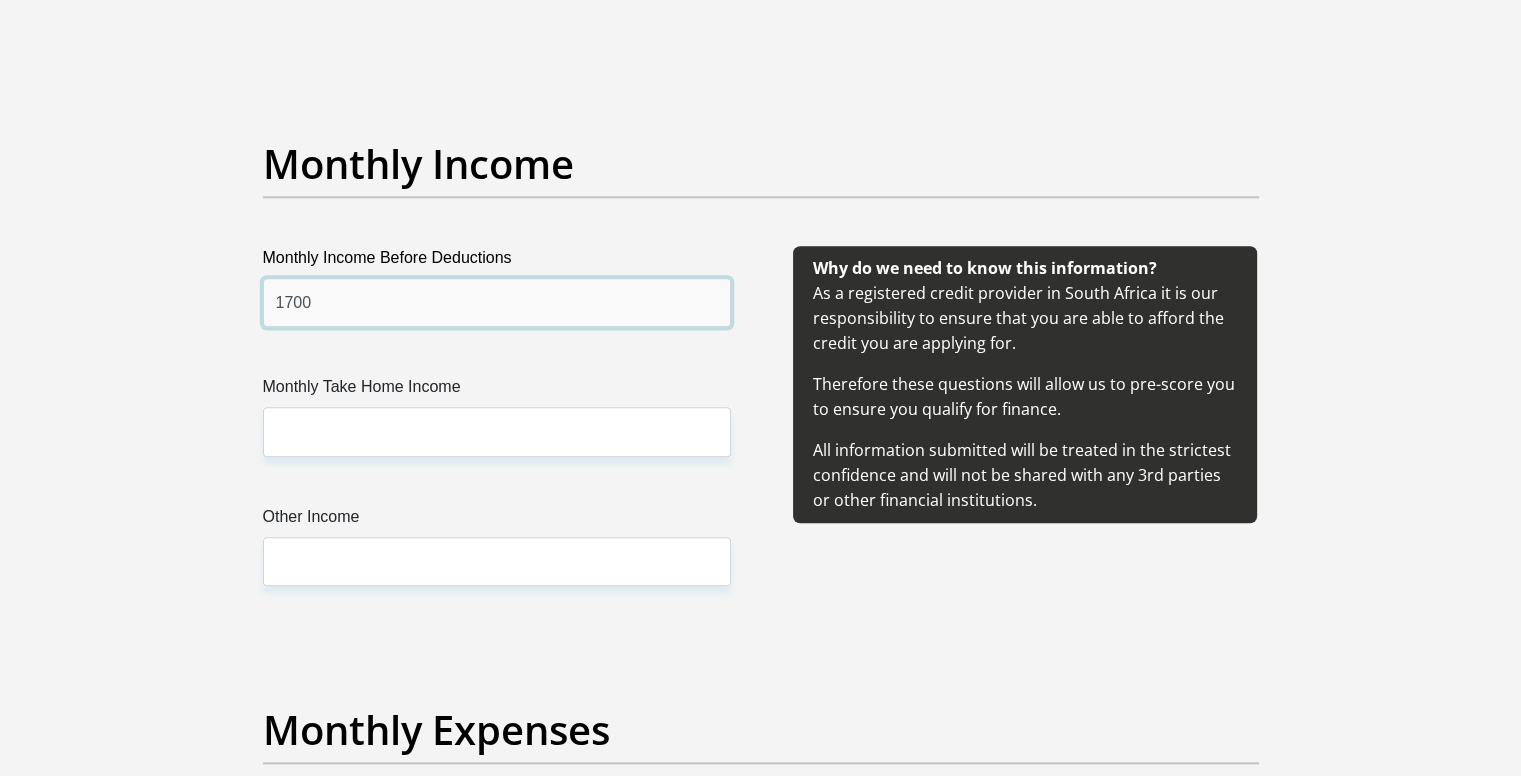 type on "1700" 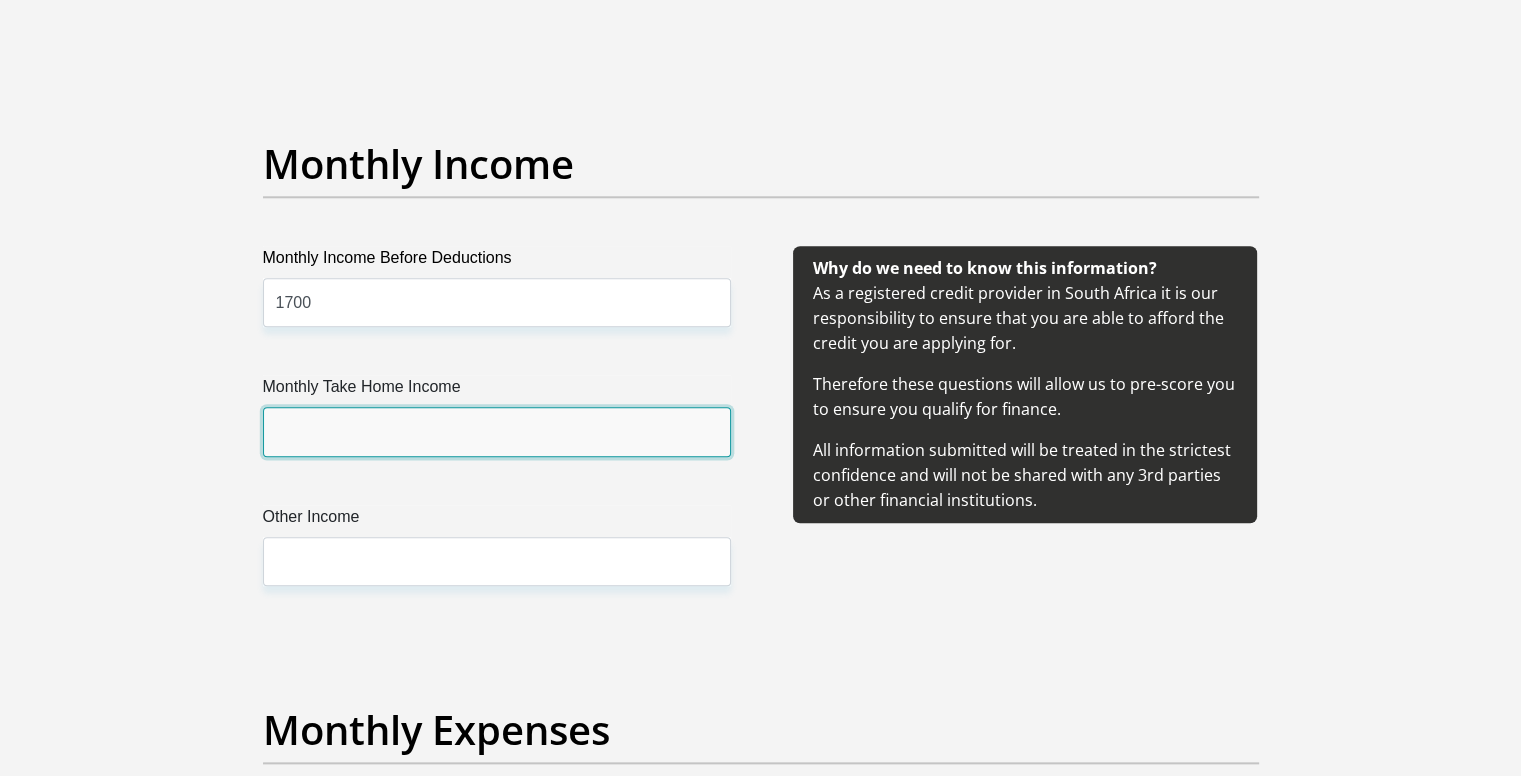click on "Monthly Take Home Income" at bounding box center [497, 431] 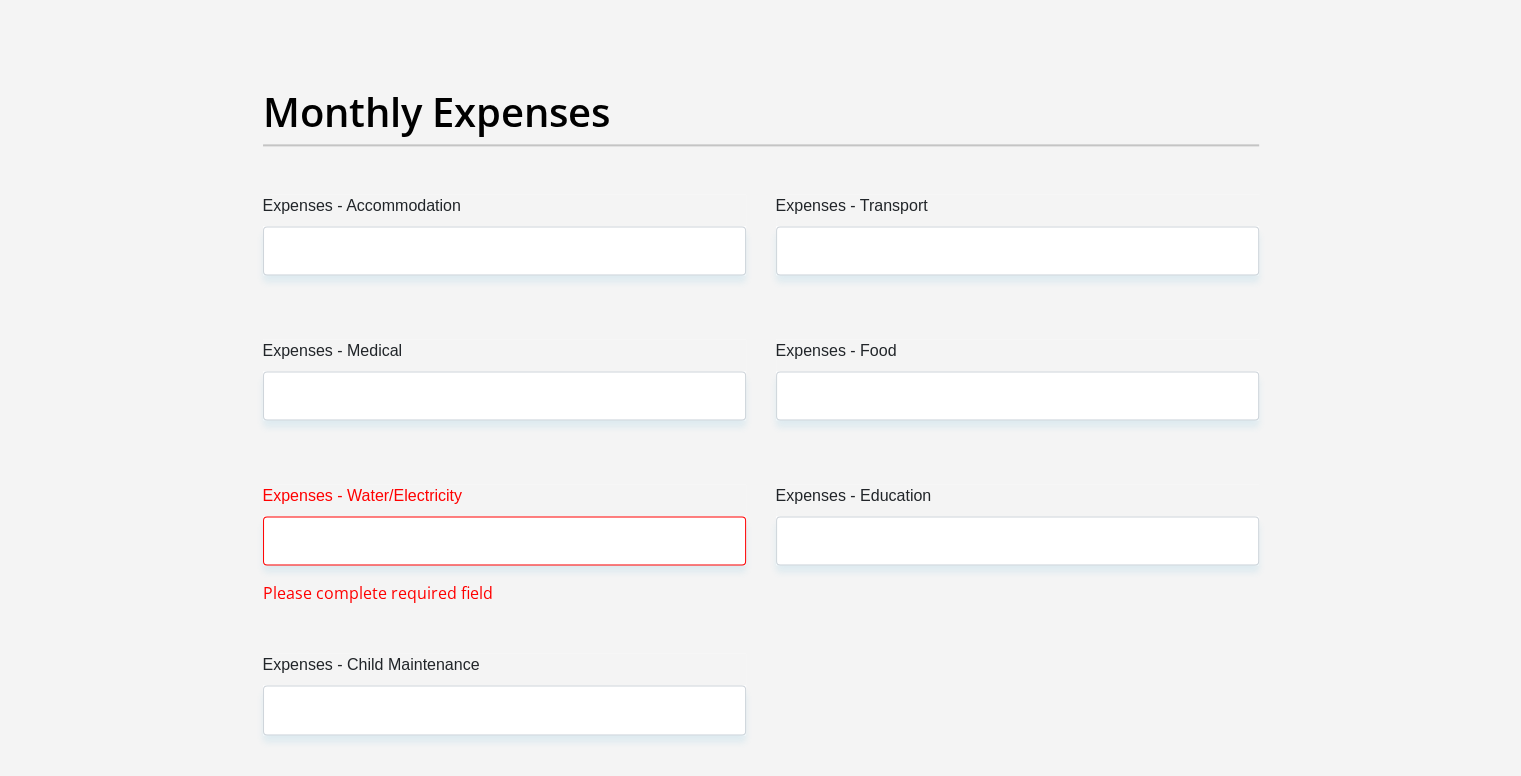 scroll, scrollTop: 2823, scrollLeft: 0, axis: vertical 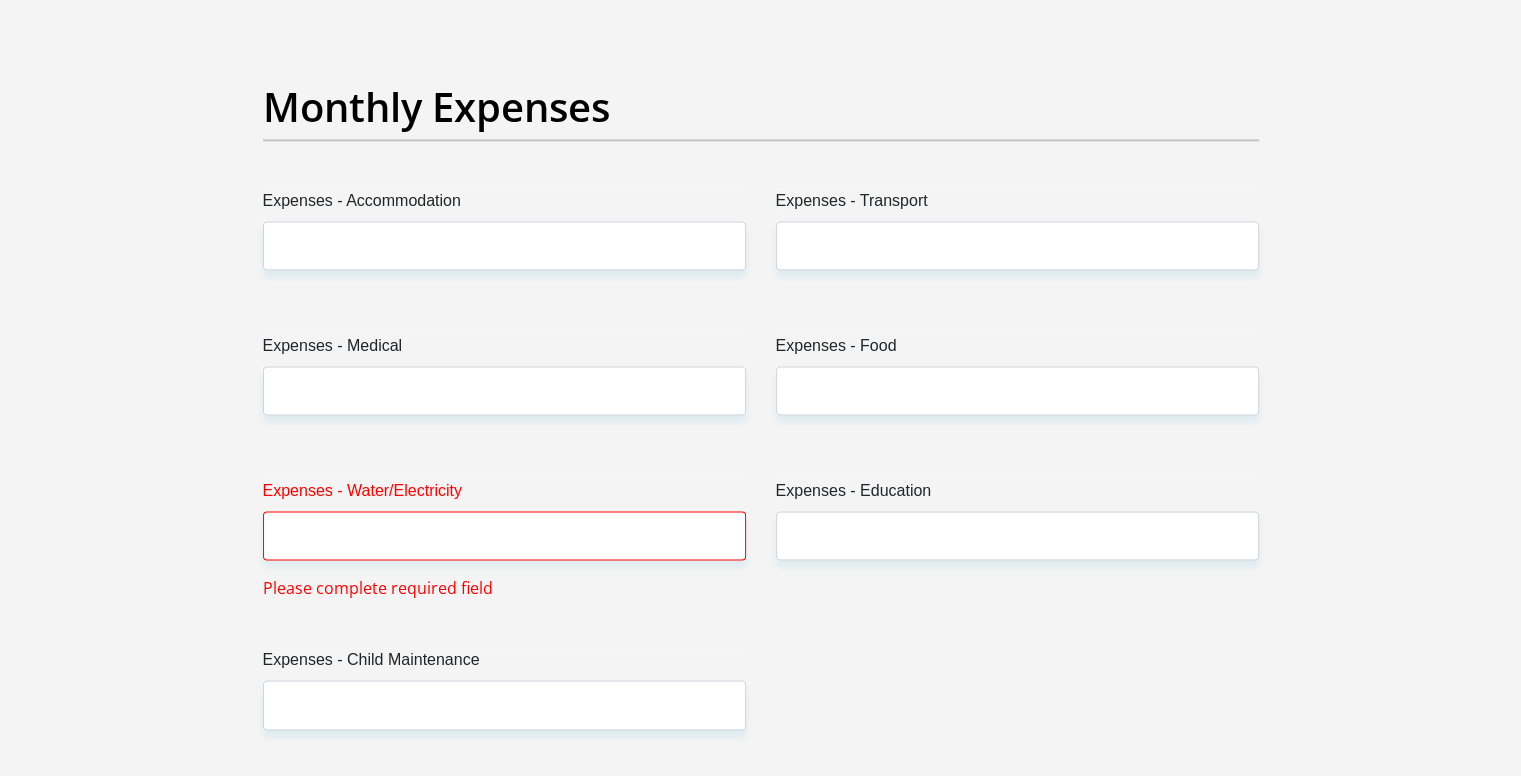 type on "1700" 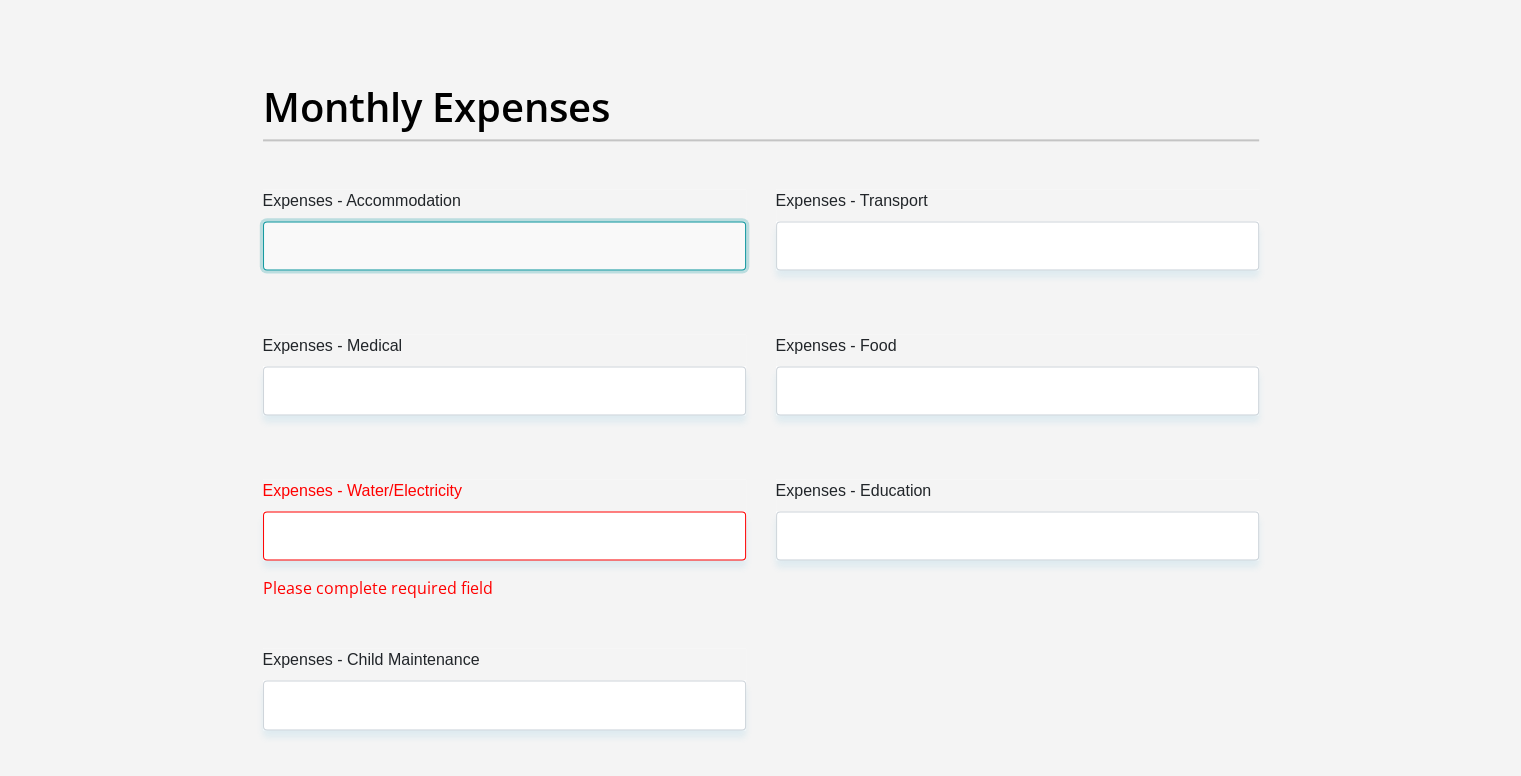 click on "Expenses - Accommodation" at bounding box center (504, 245) 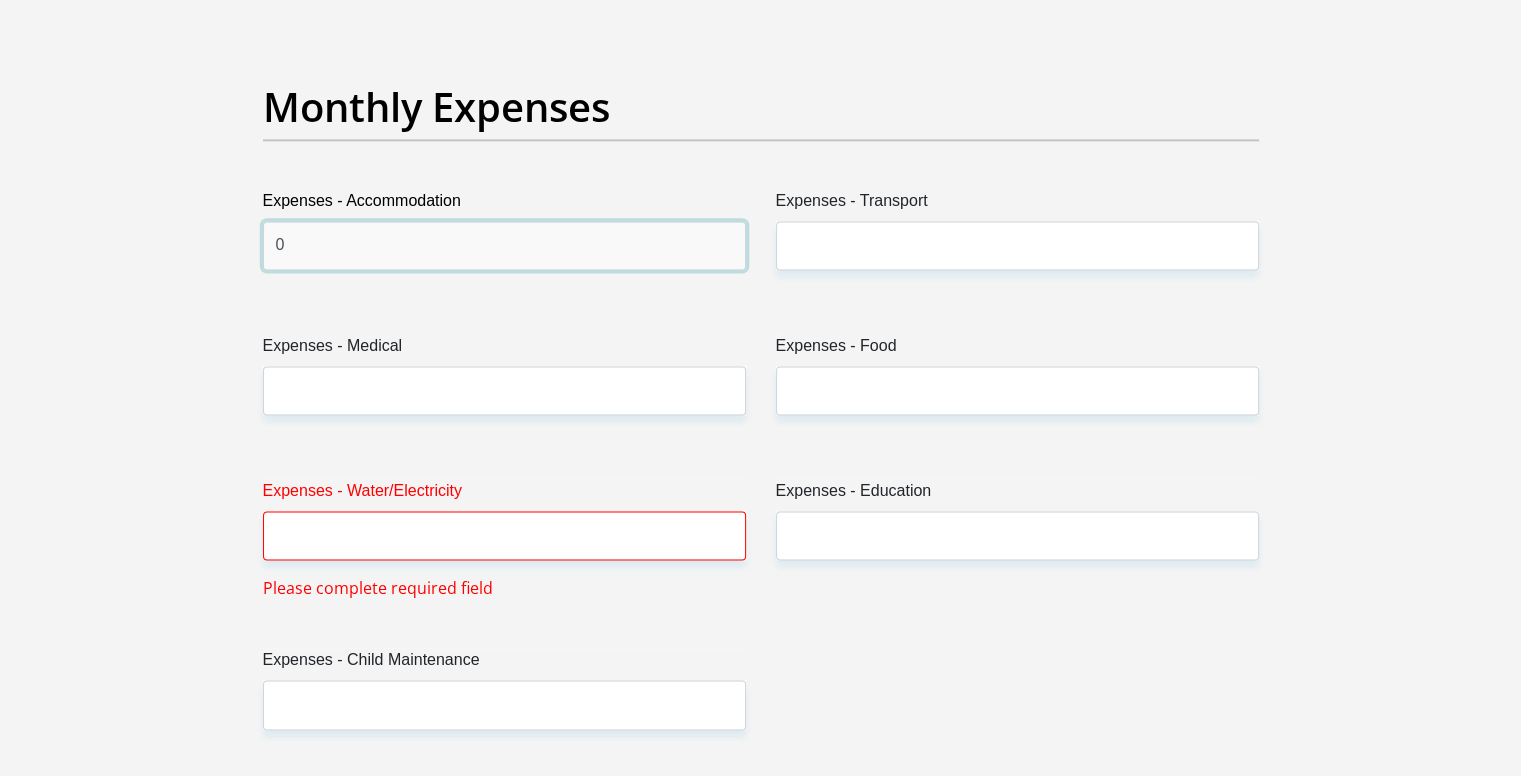 type on "0" 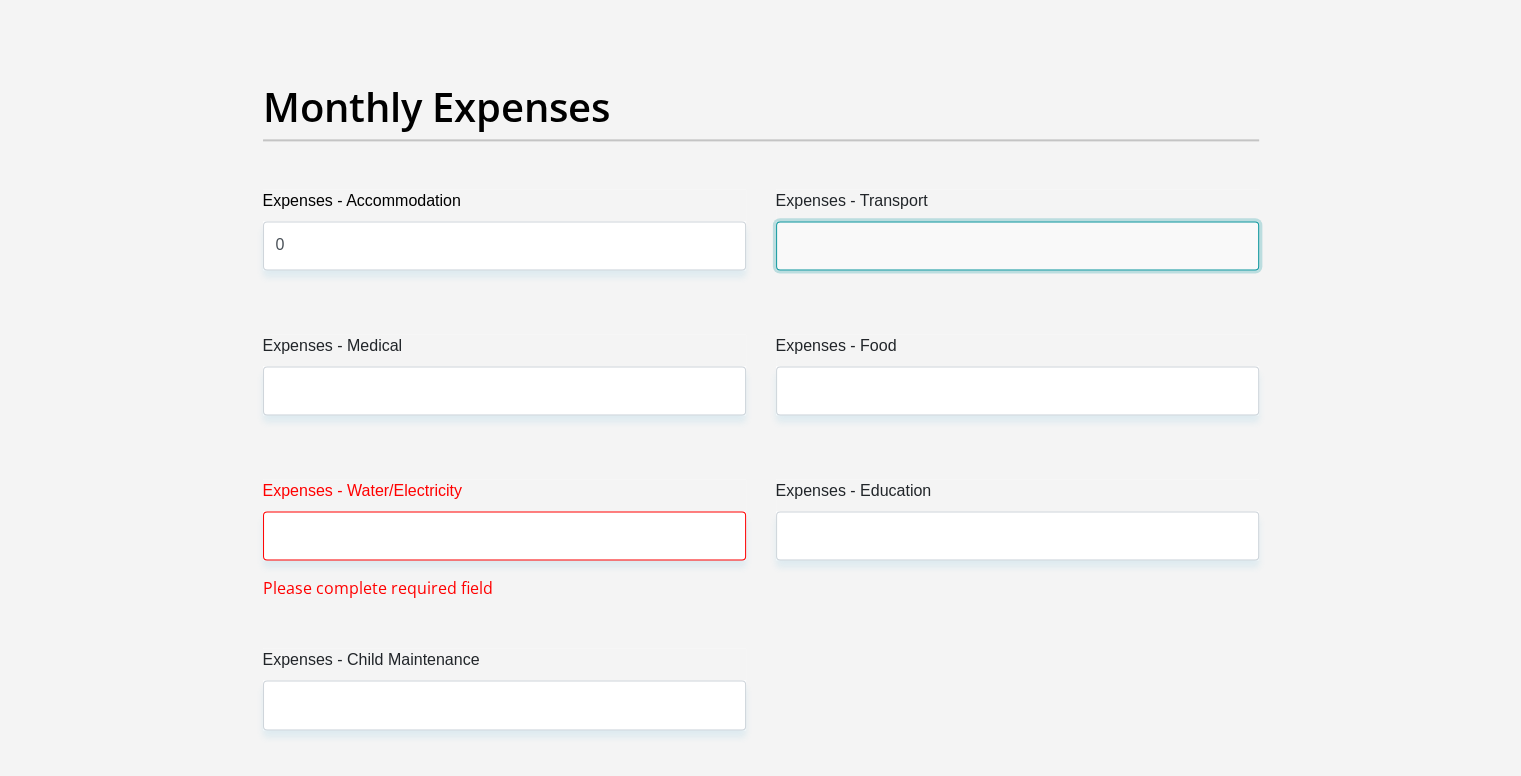 click on "Expenses - Transport" at bounding box center (1017, 245) 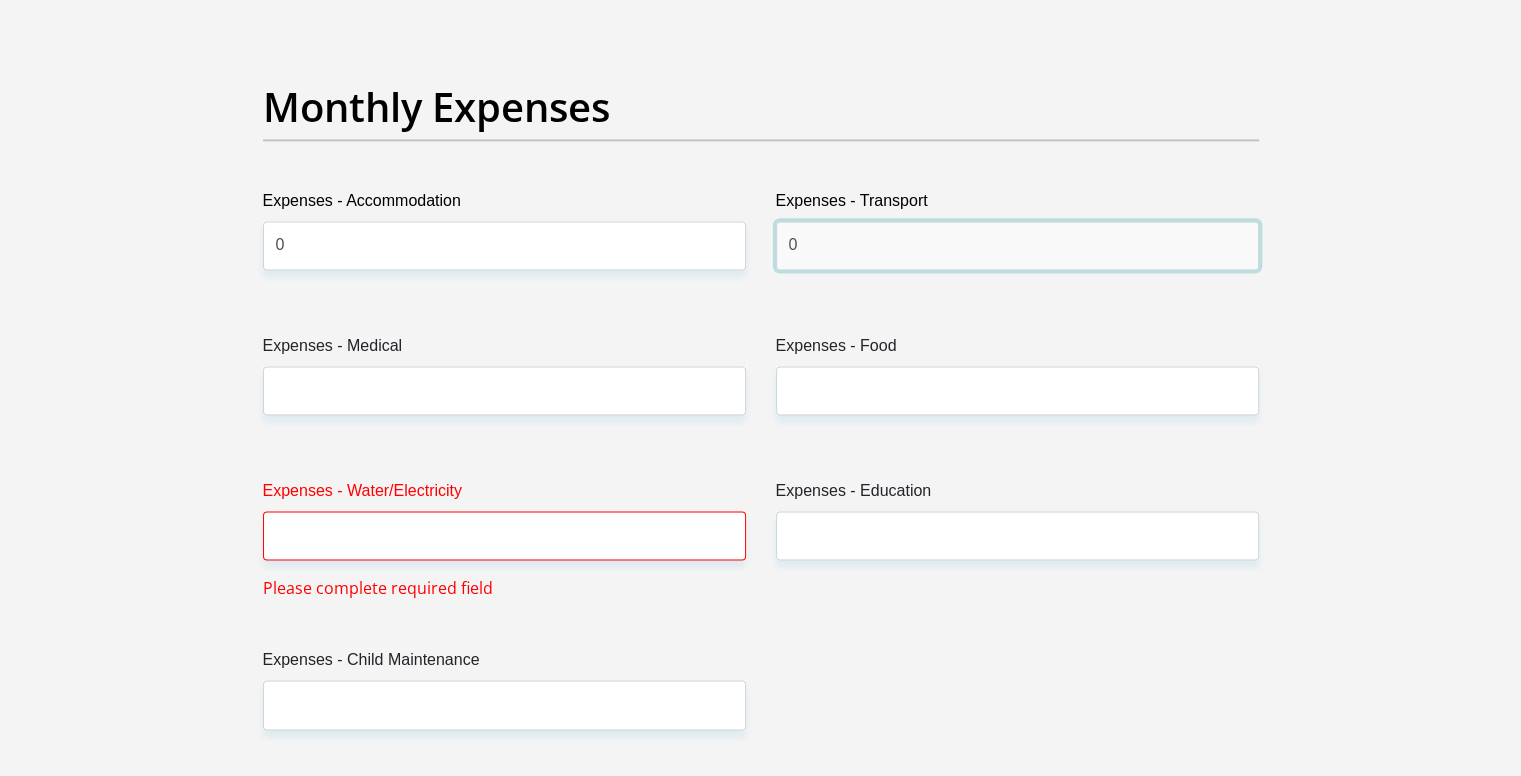 type on "0" 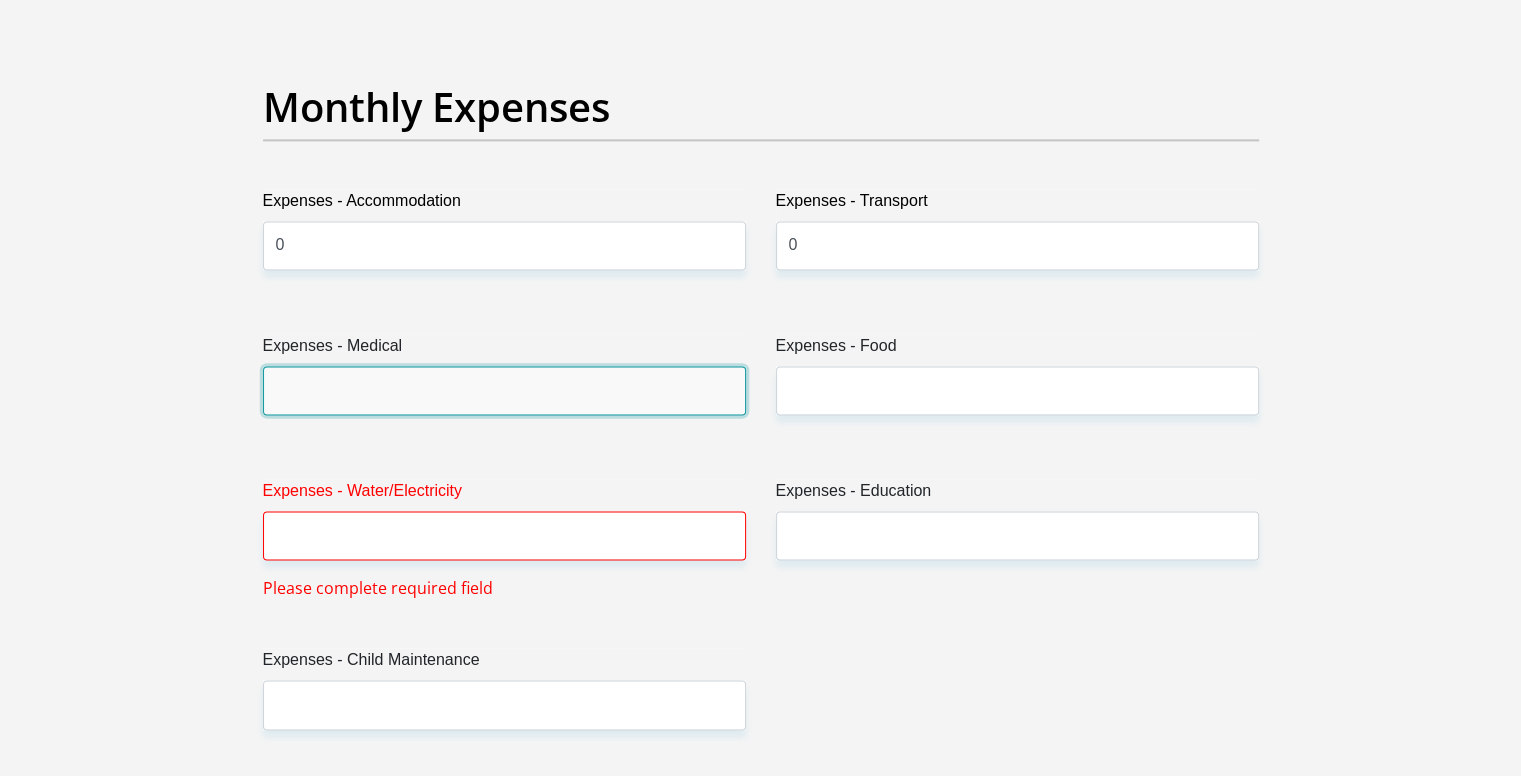 click on "Expenses - Medical" at bounding box center [504, 390] 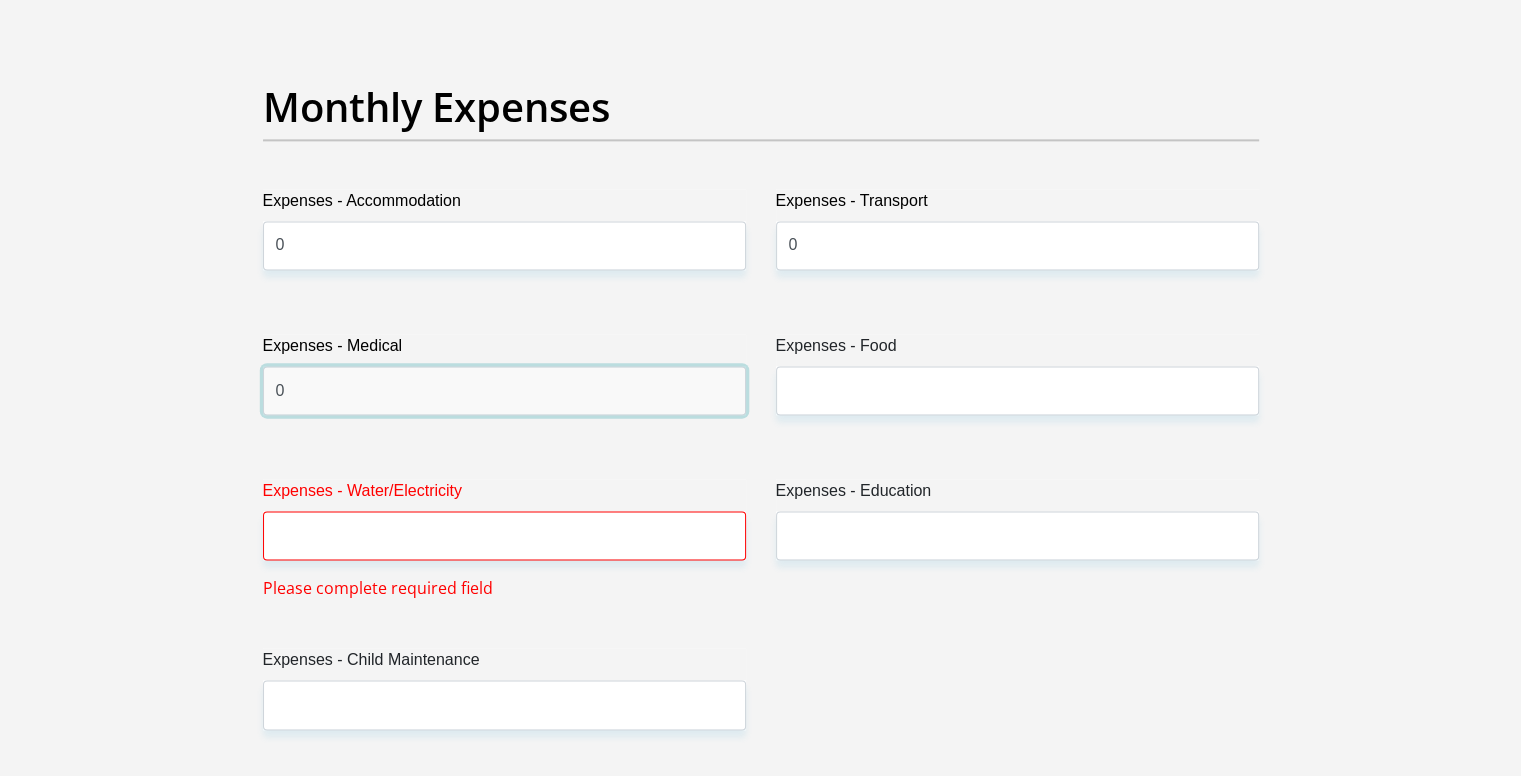 type on "0" 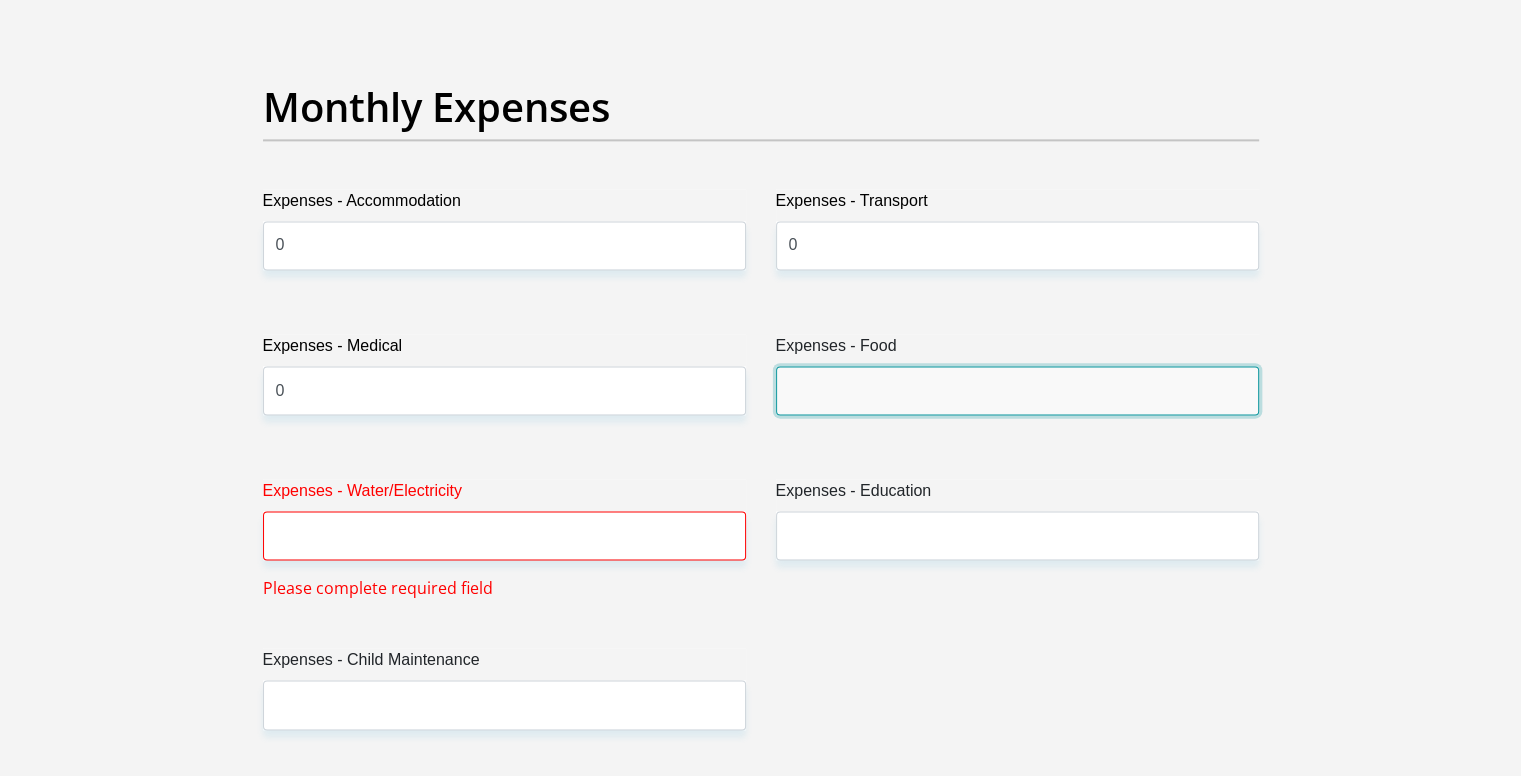 click on "Expenses - Food" at bounding box center [1017, 390] 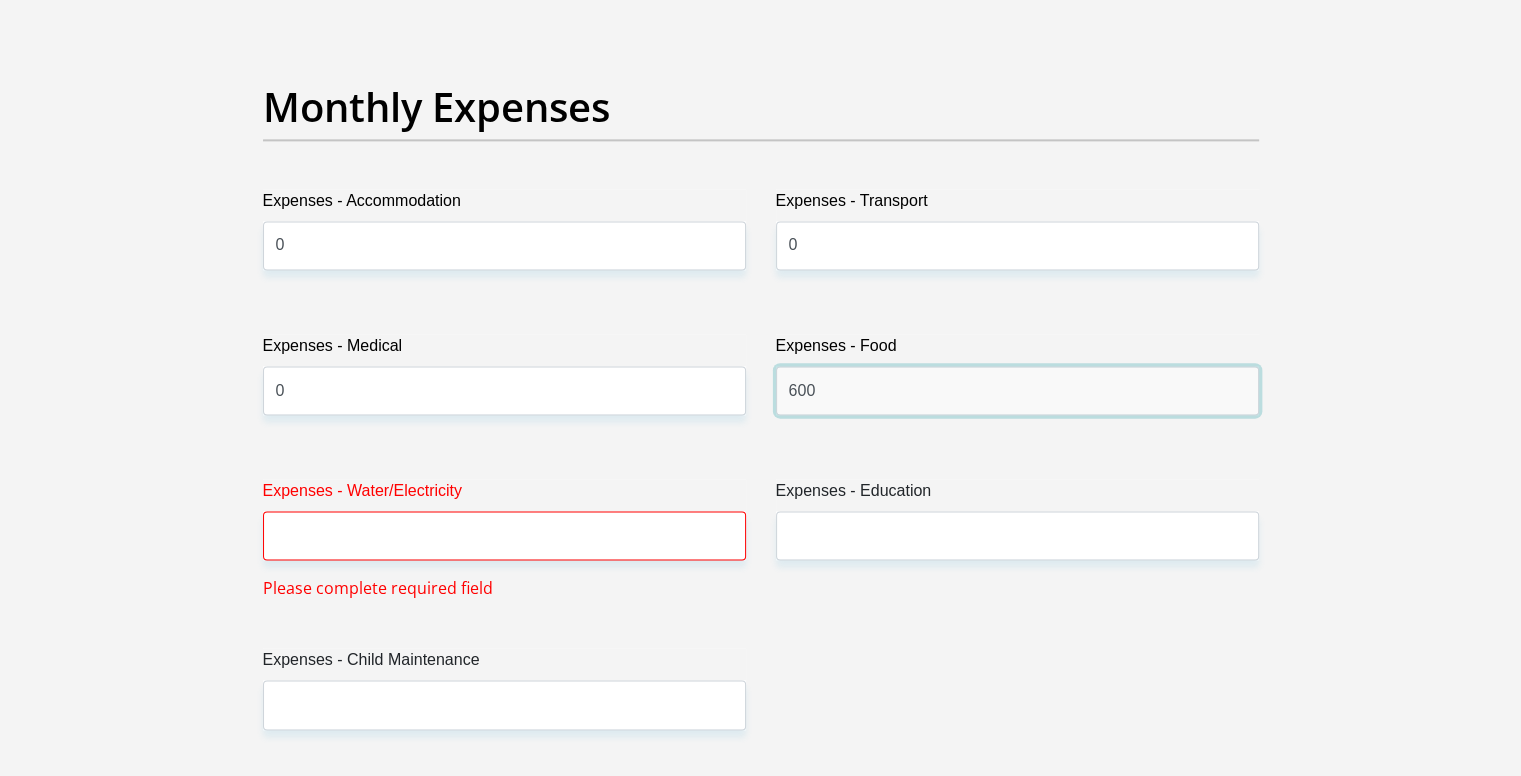 type on "600" 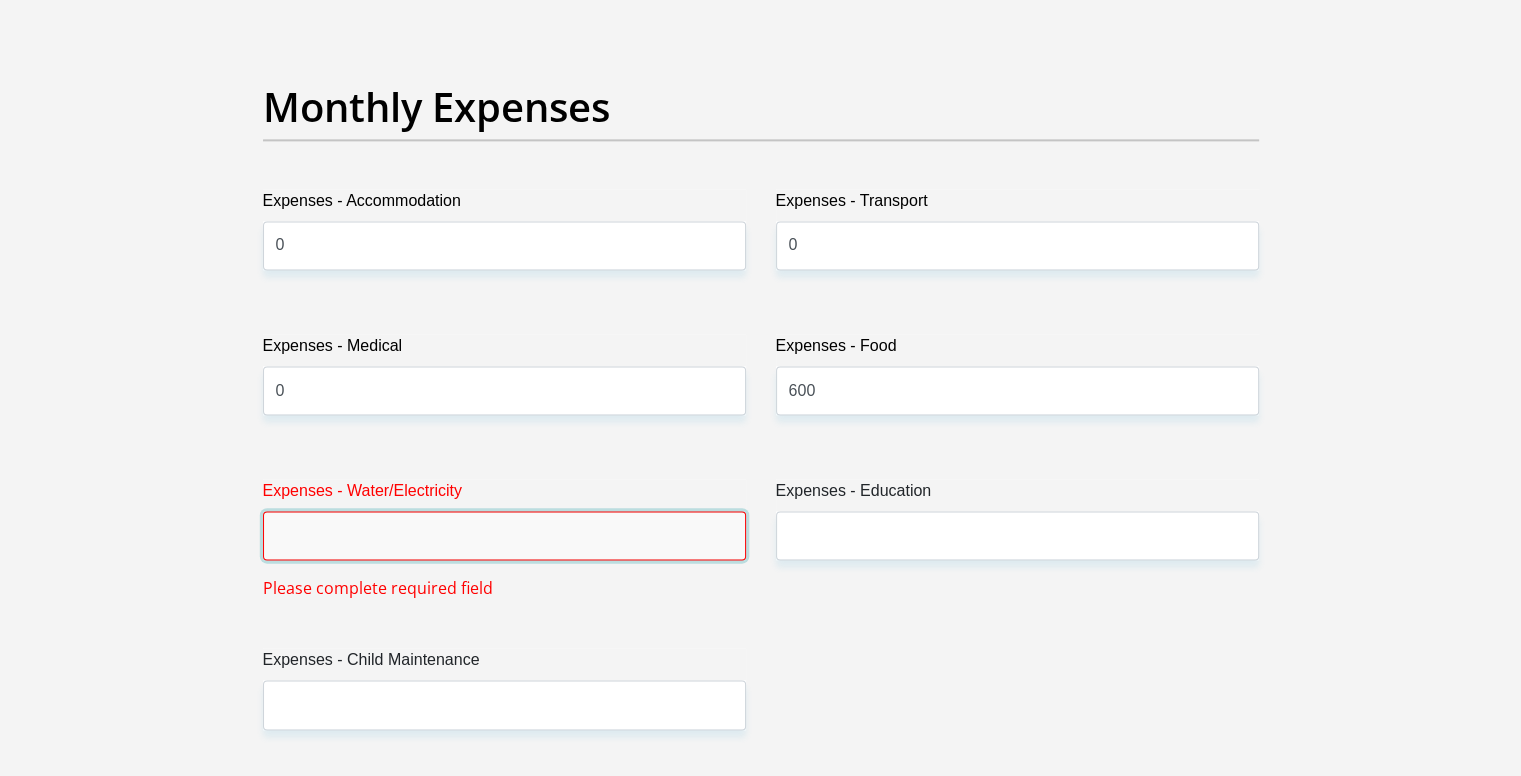 click on "Expenses - Water/Electricity" at bounding box center [504, 535] 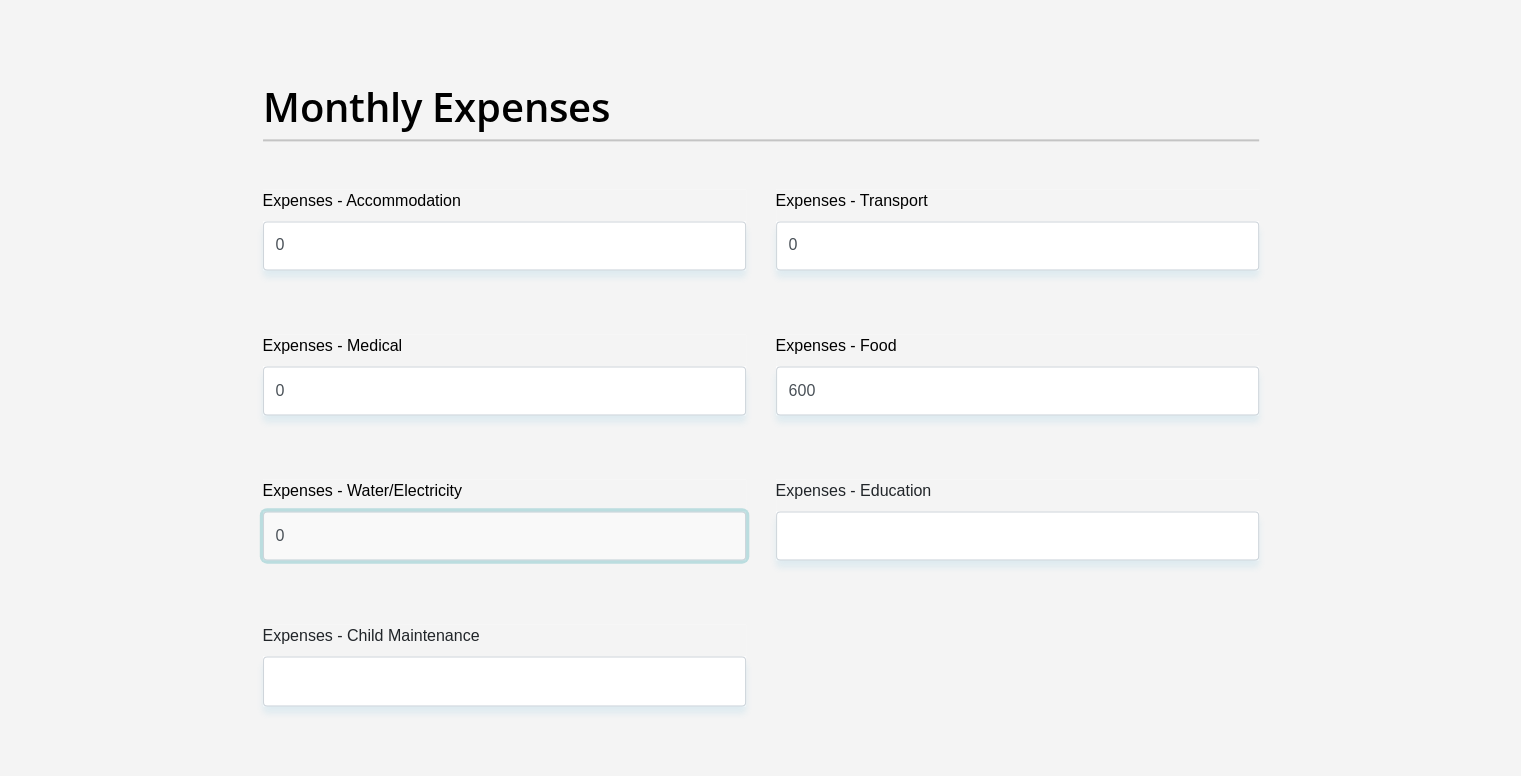 type on "0" 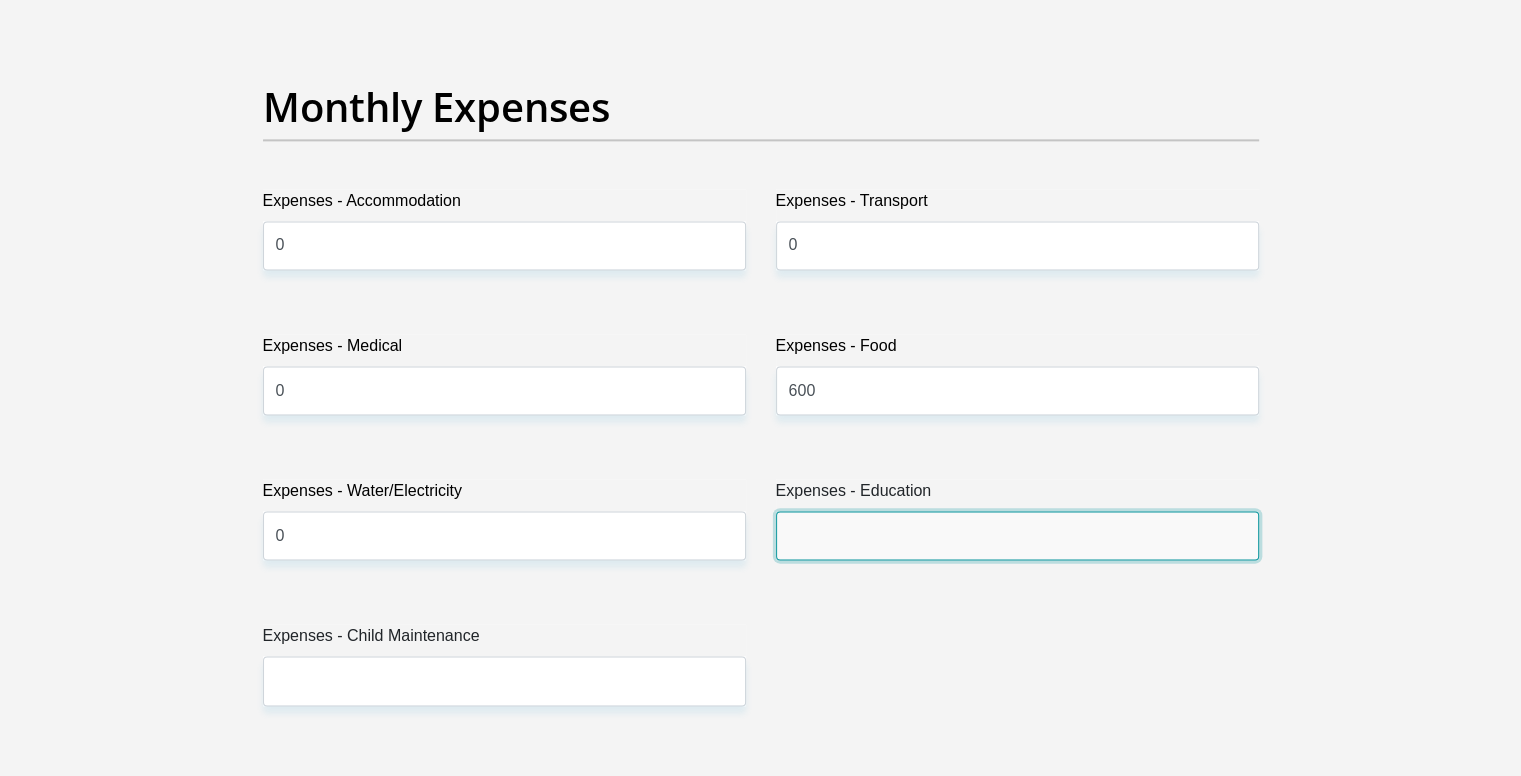 click on "Expenses - Education" at bounding box center (1017, 535) 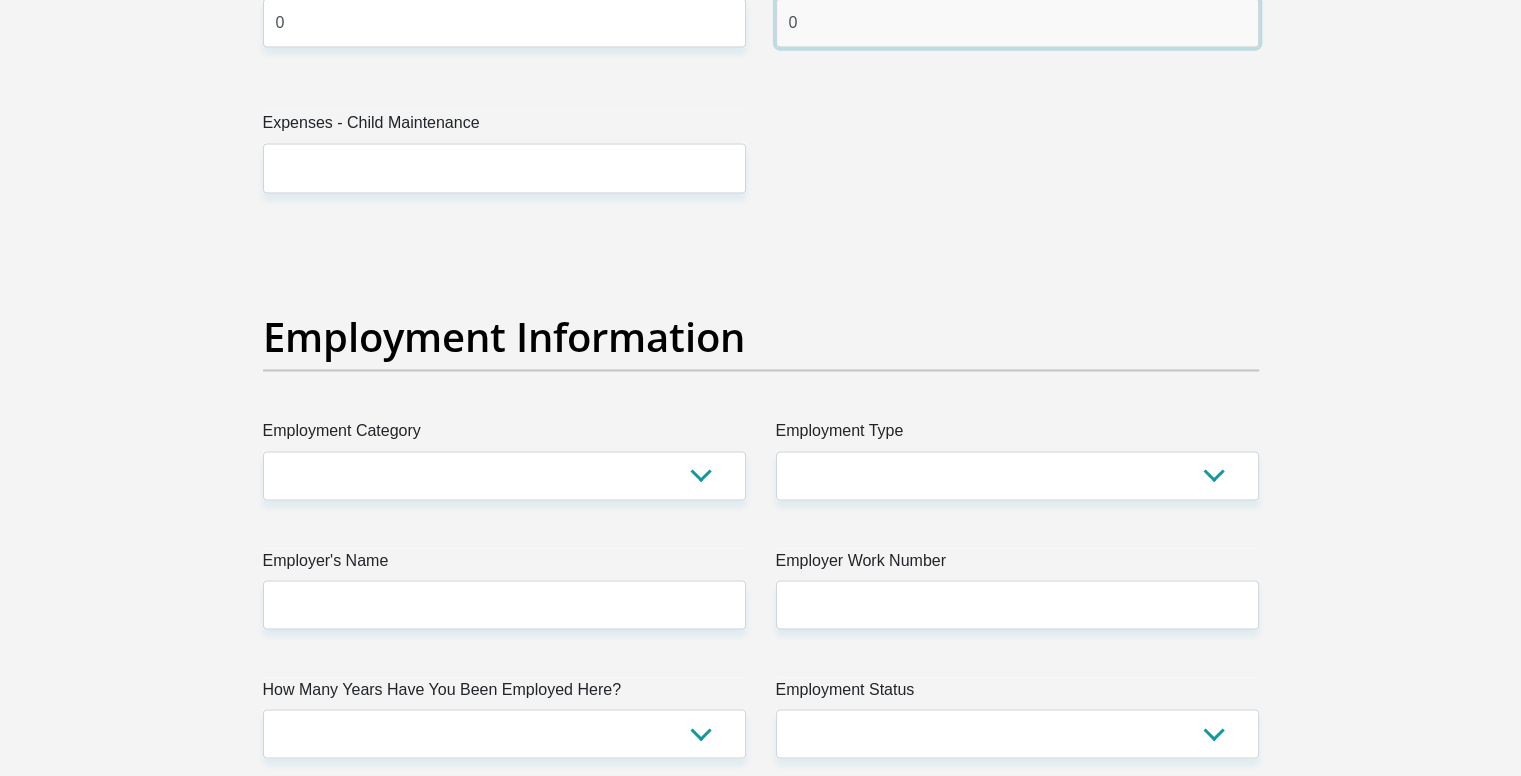scroll, scrollTop: 3336, scrollLeft: 0, axis: vertical 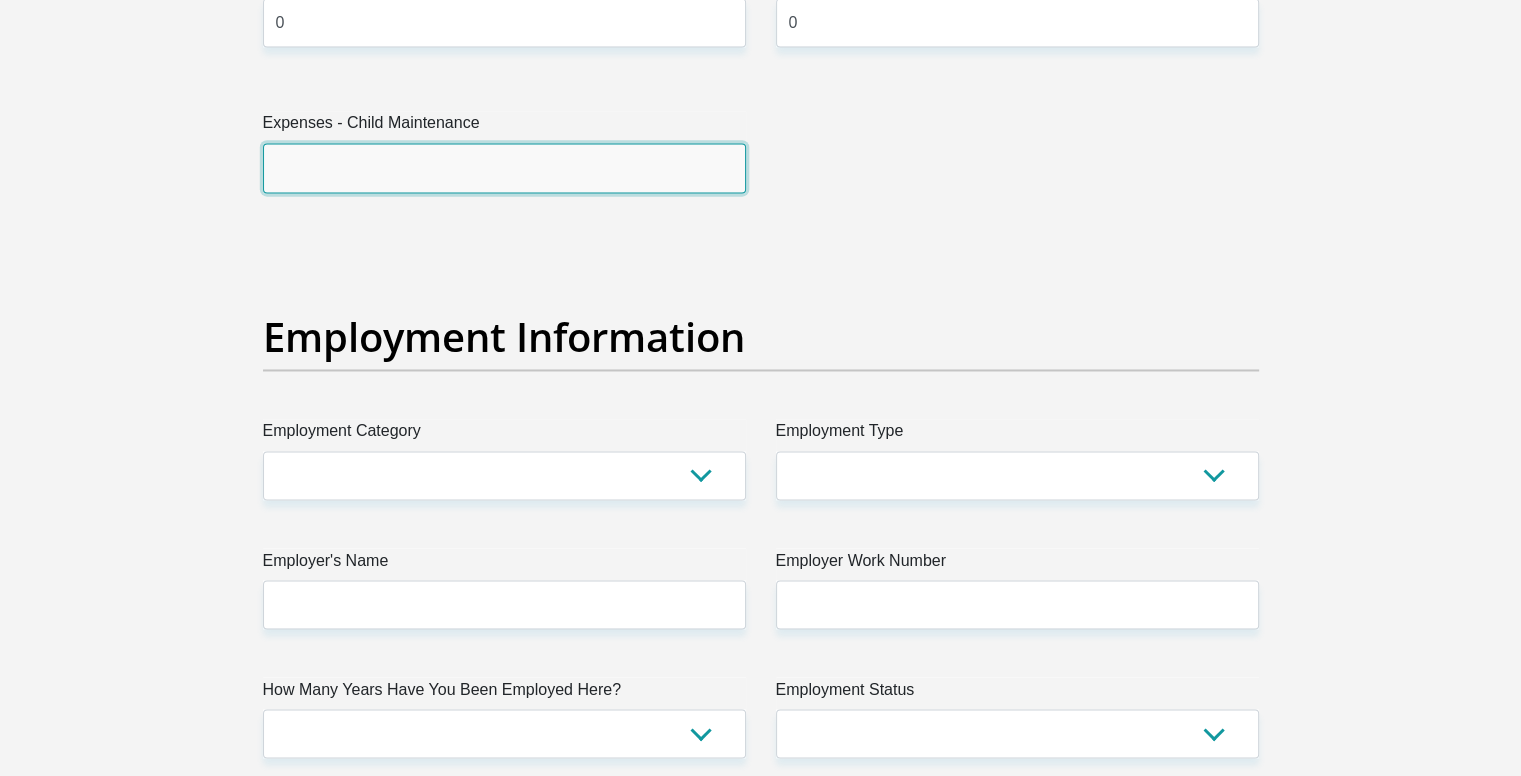 click on "Expenses - Child Maintenance" at bounding box center (504, 167) 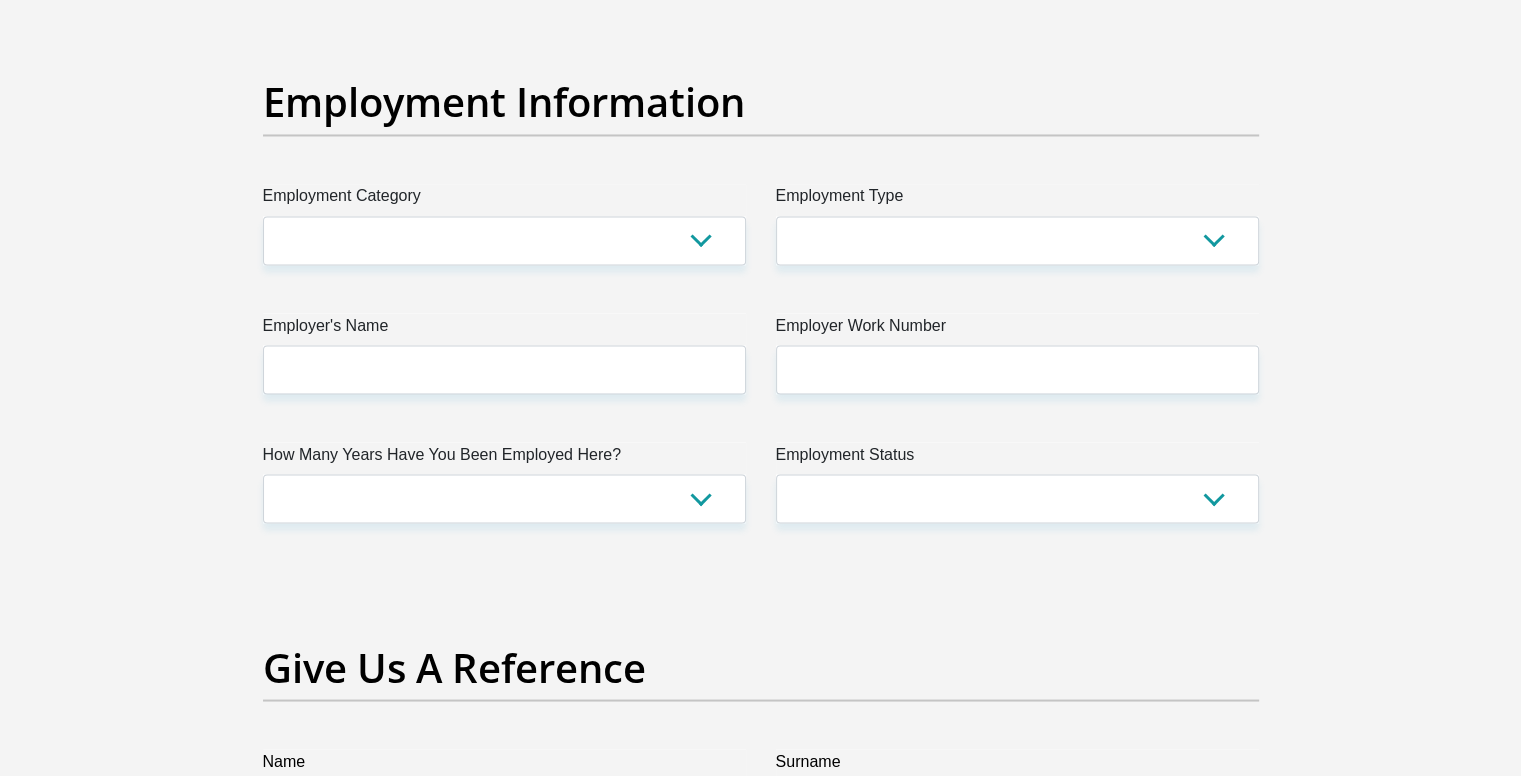 scroll, scrollTop: 3570, scrollLeft: 0, axis: vertical 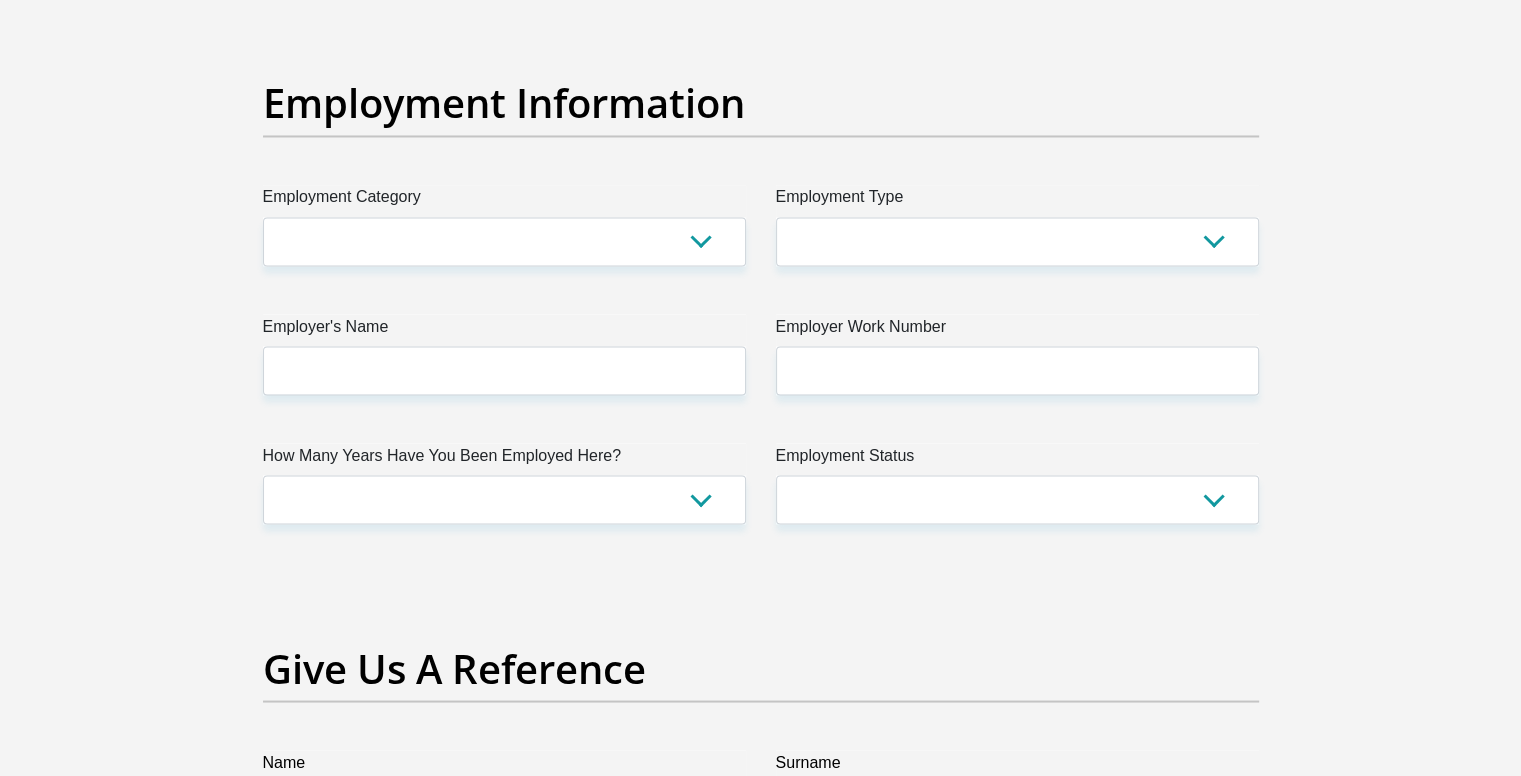 type on "0" 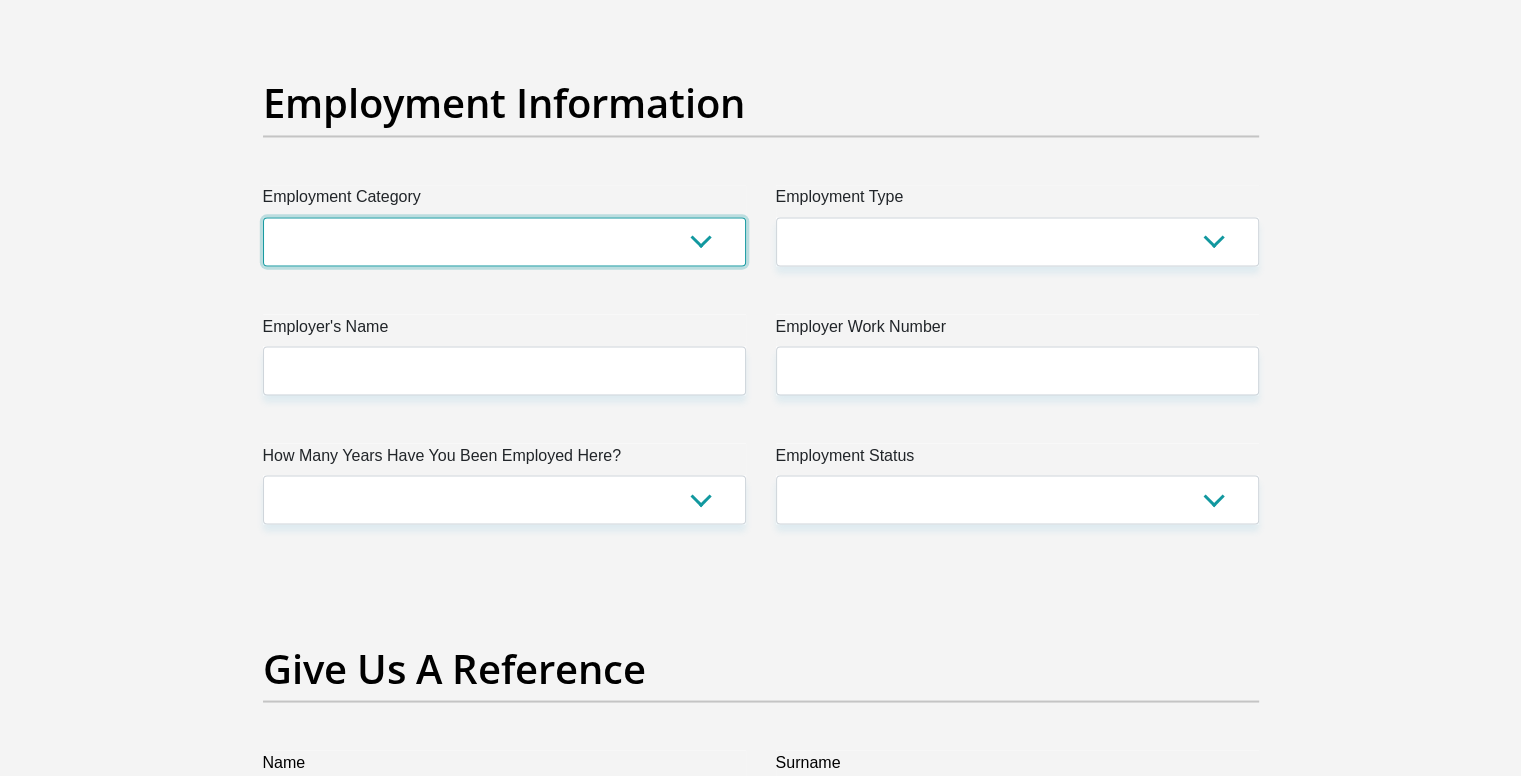 click on "AGRICULTURE
ALCOHOL & TOBACCO
CONSTRUCTION MATERIALS
METALLURGY
EQUIPMENT FOR RENEWABLE ENERGY
SPECIALIZED CONTRACTORS
CAR
GAMING (INCL. INTERNET
OTHER WHOLESALE
UNLICENSED PHARMACEUTICALS
CURRENCY EXCHANGE HOUSES
OTHER FINANCIAL INSTITUTIONS & INSURANCE
REAL ESTATE AGENTS
OIL & GAS
OTHER MATERIALS (E.G. IRON ORE)
PRECIOUS STONES & PRECIOUS METALS
POLITICAL ORGANIZATIONS
RELIGIOUS ORGANIZATIONS(NOT SECTS)
ACTI. HAVING BUSINESS DEAL WITH PUBLIC ADMINISTRATION
LAUNDROMATS" at bounding box center (504, 241) 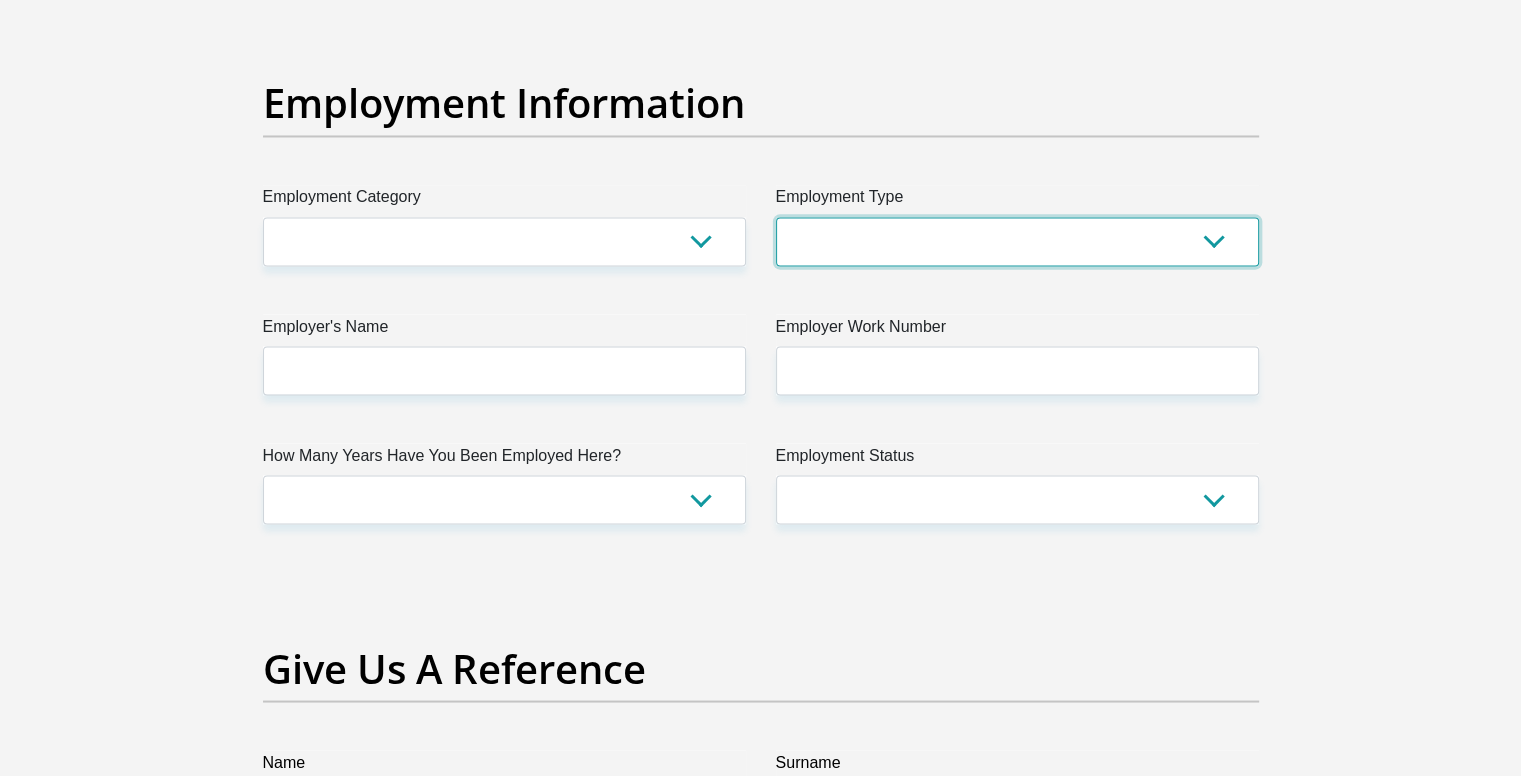 click on "College/Lecturer
Craft Seller
Creative
Driver
Executive
Farmer
Forces - Non Commissioned
Forces - Officer
Hawker
Housewife
Labourer
Licenced Professional
Manager
Miner
Non Licenced Professional
Office Staff/Clerk
Outside Worker
Pensioner
Permanent Teacher
Production/Manufacturing
Sales
Self-Employed
Semi-Professional Worker
Service Industry  Social Worker  Student" at bounding box center [1017, 241] 